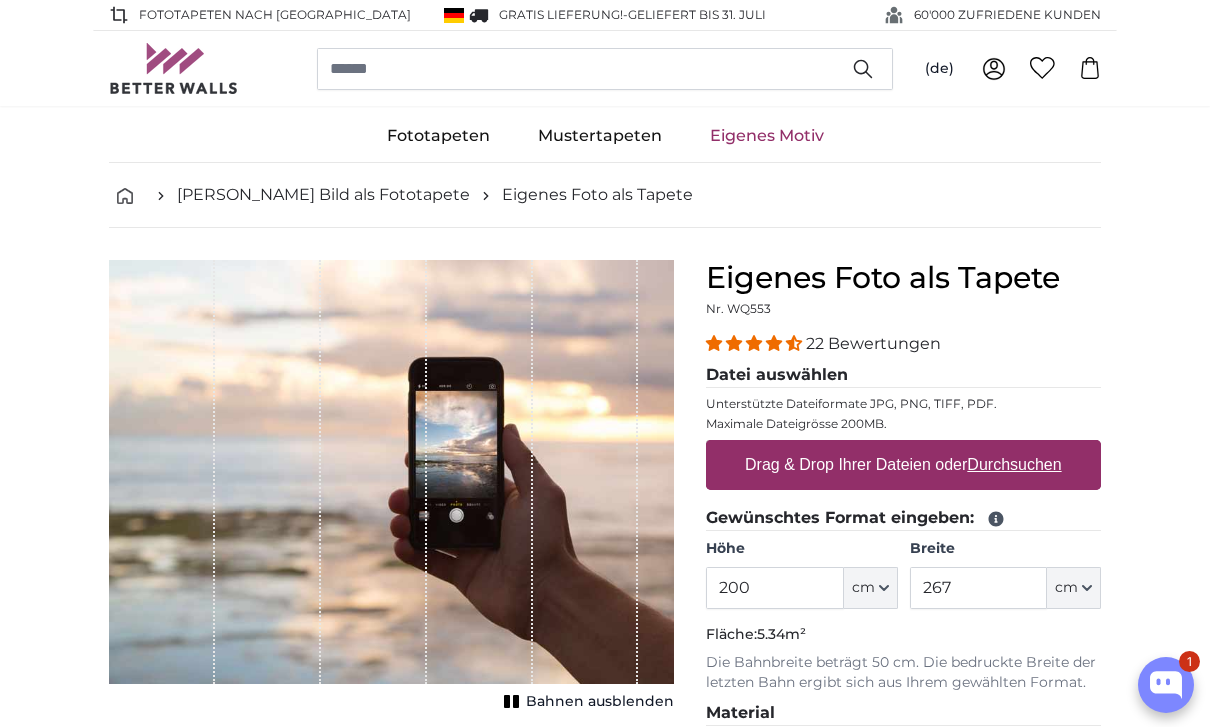 scroll, scrollTop: 0, scrollLeft: 0, axis: both 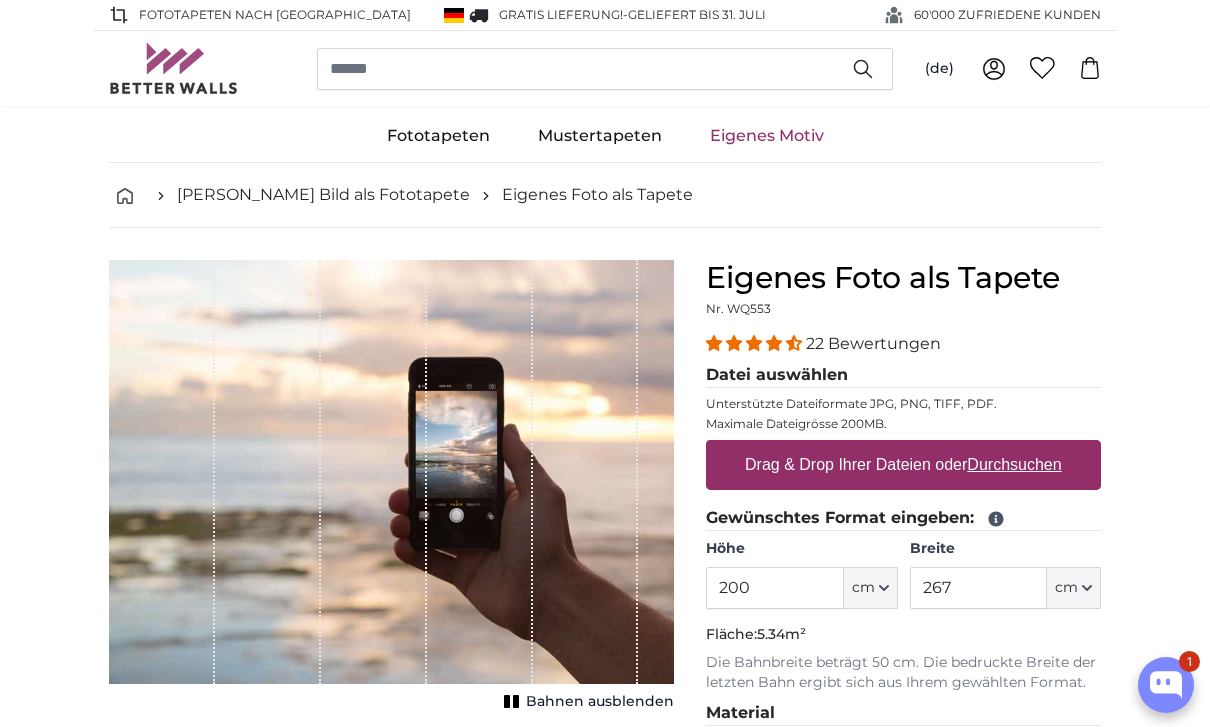 click on "cm" 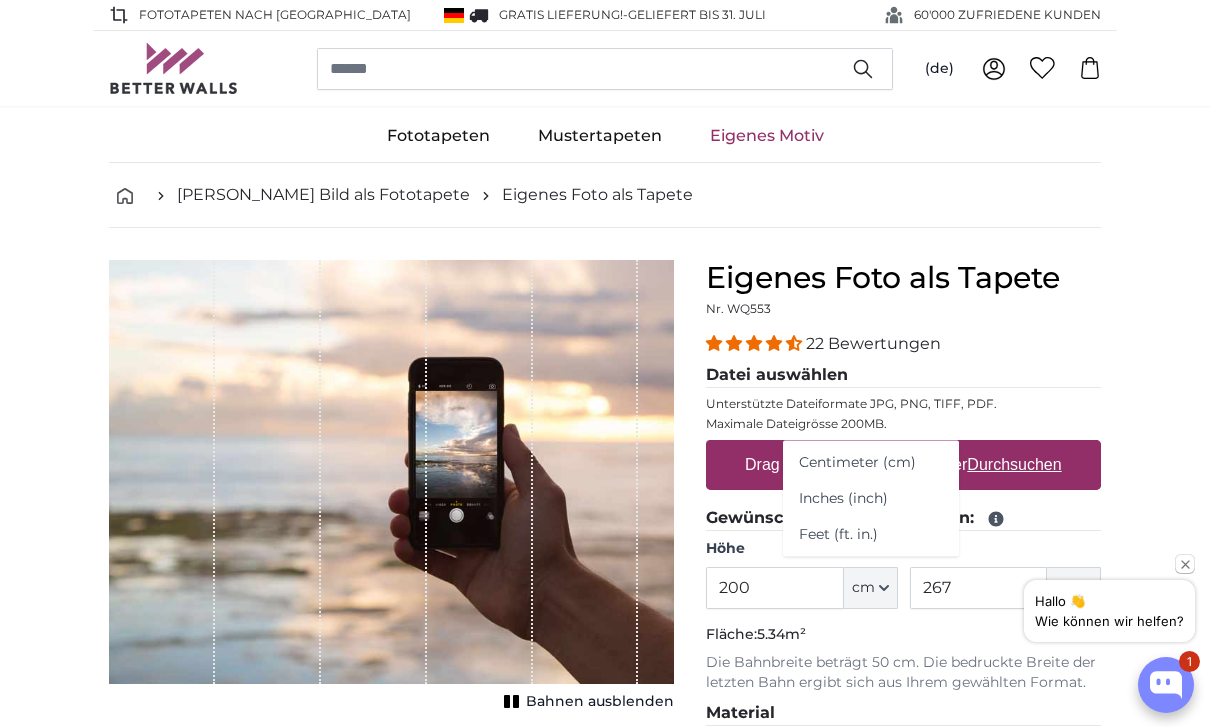 click on "Centimeter (cm)" 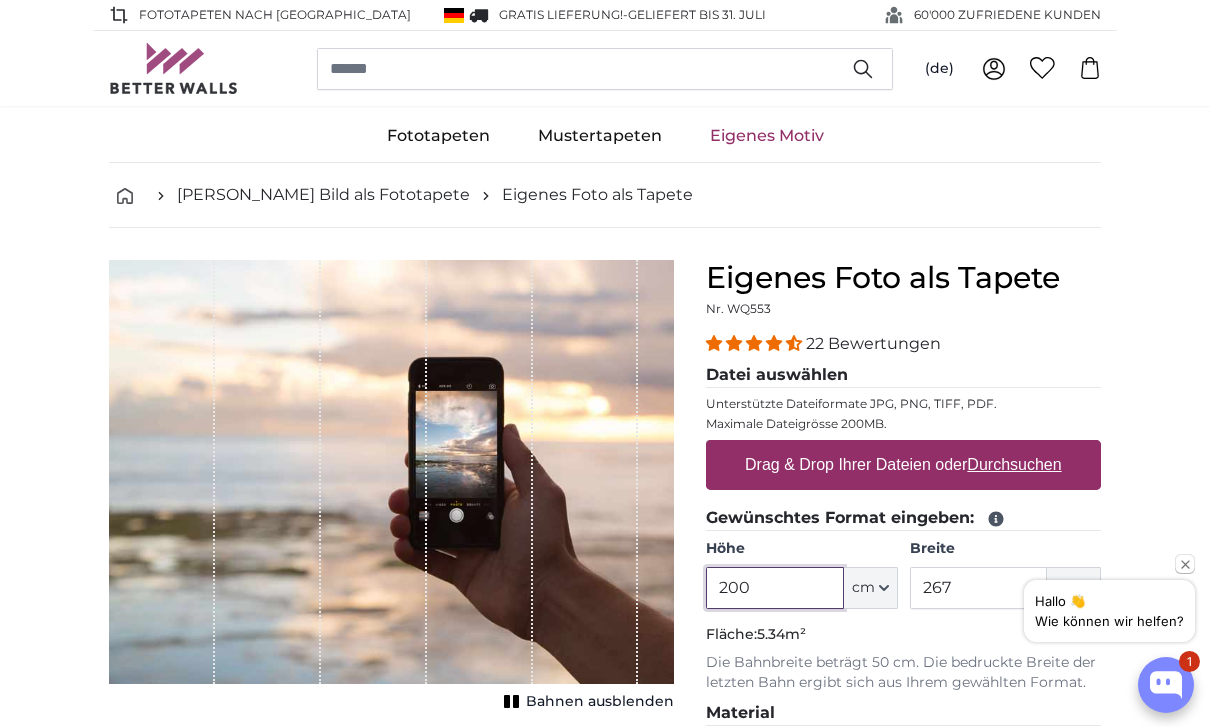 click on "200" at bounding box center [774, 588] 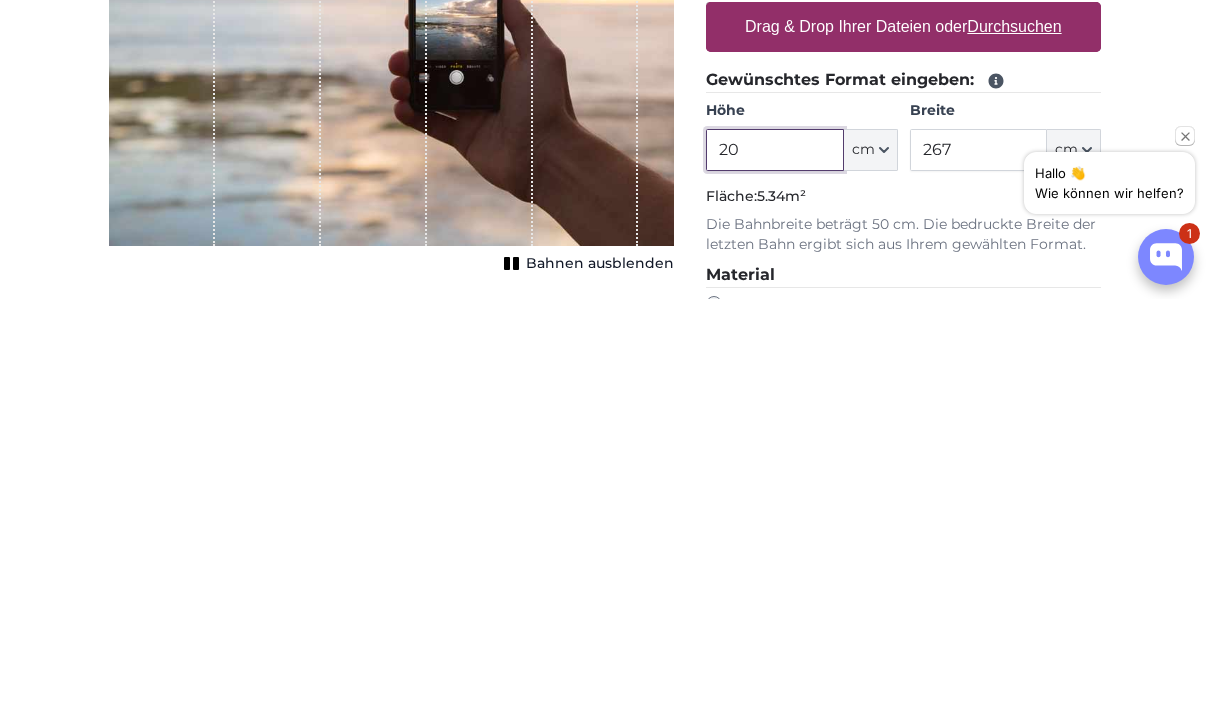 type on "2" 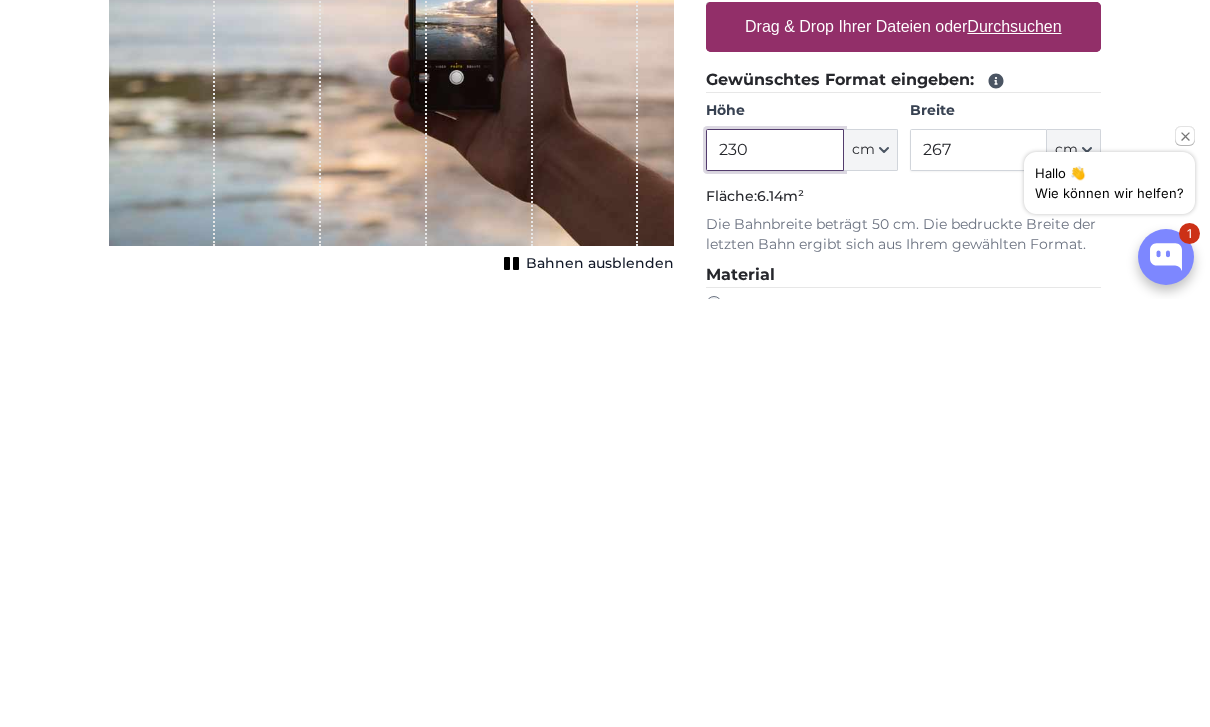 type on "230" 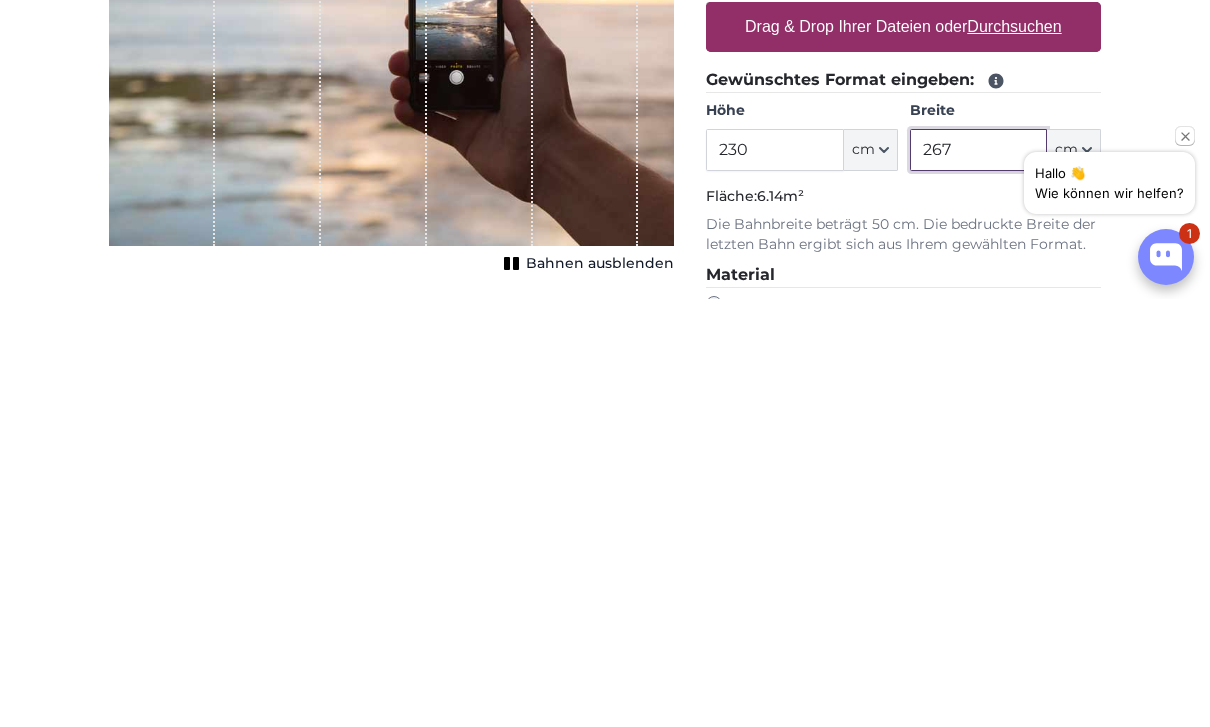 click on "267" at bounding box center [978, 578] 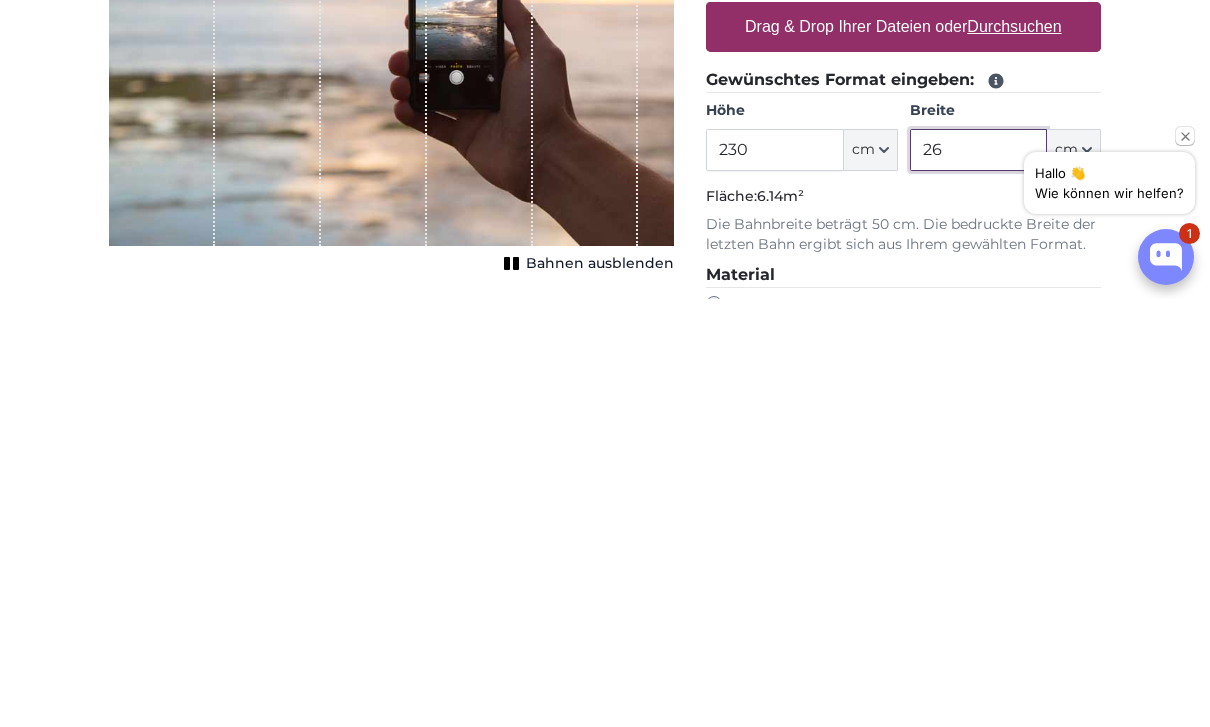 type on "2" 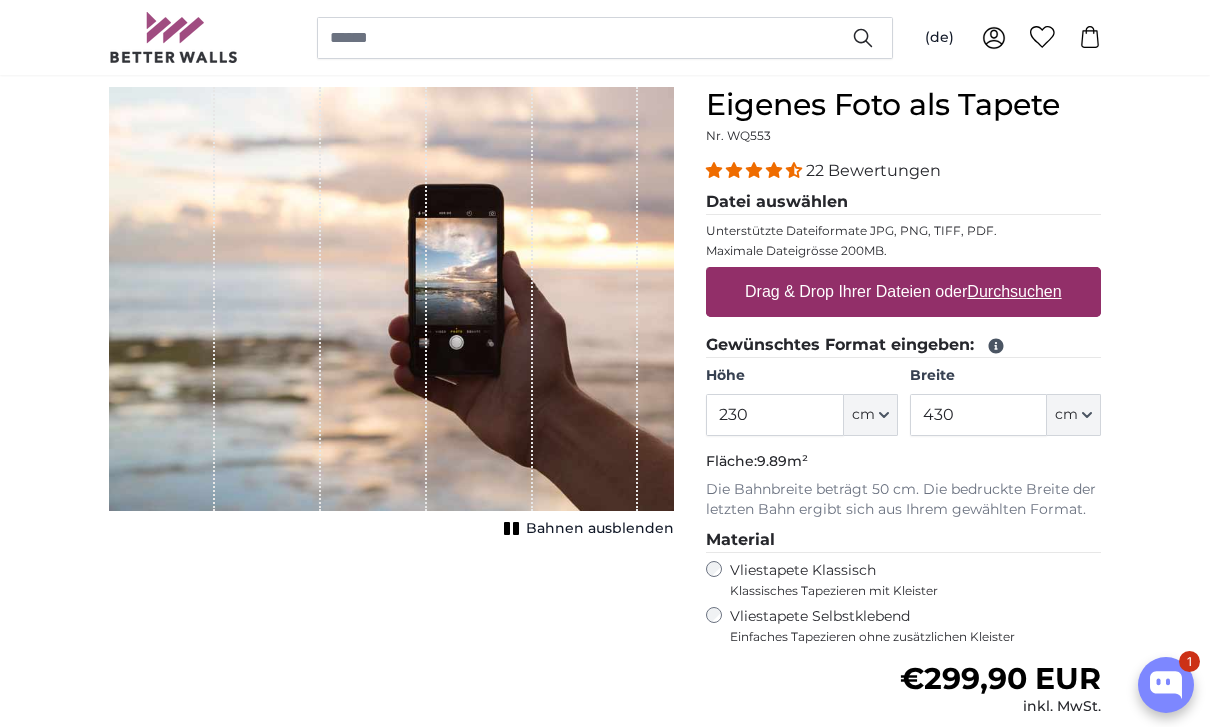 scroll, scrollTop: 172, scrollLeft: 0, axis: vertical 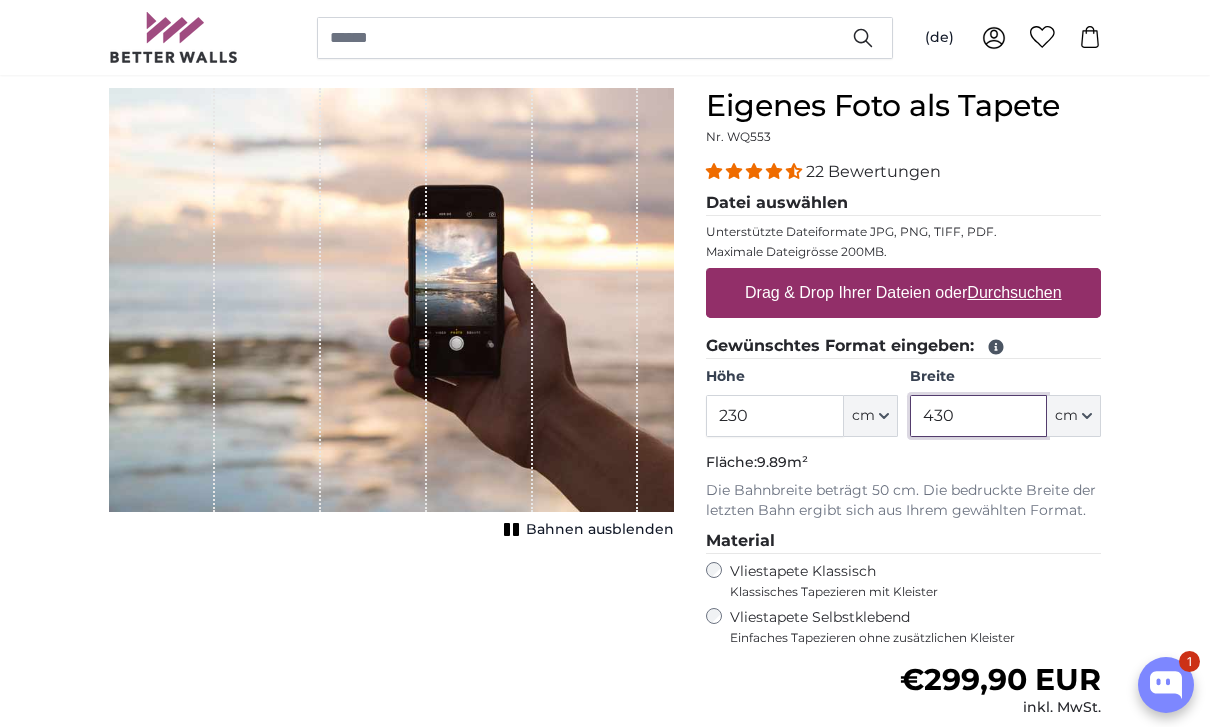 type on "430" 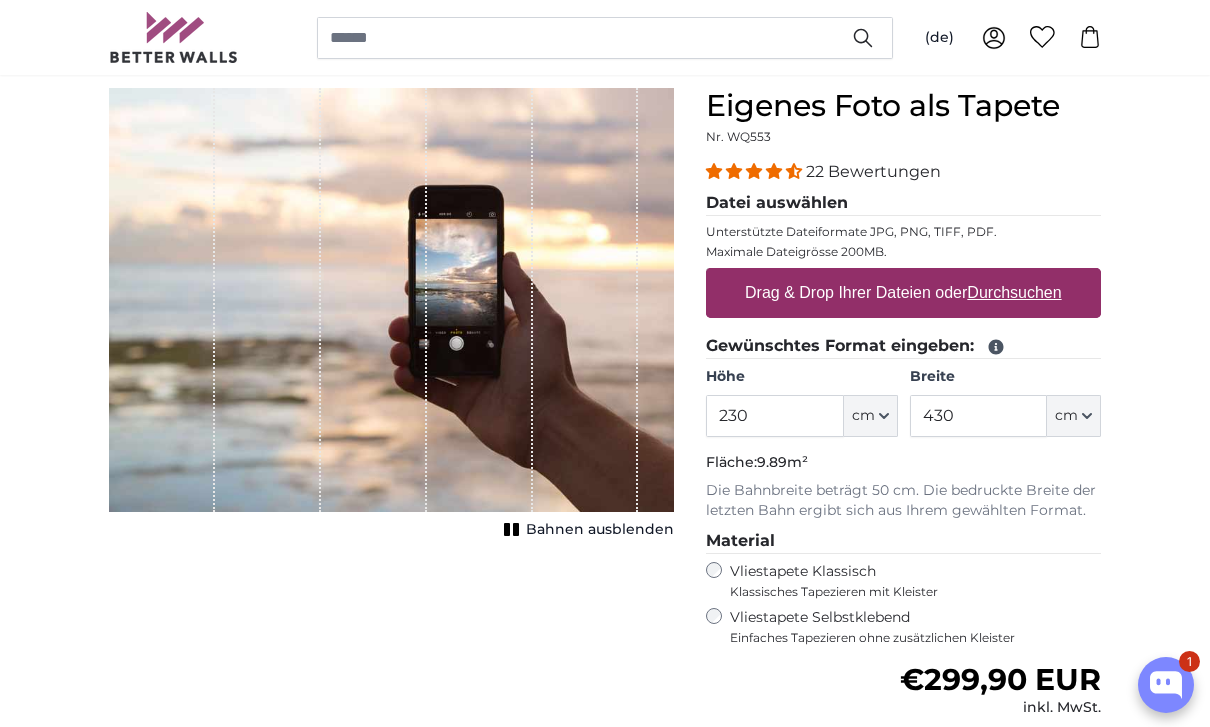 click 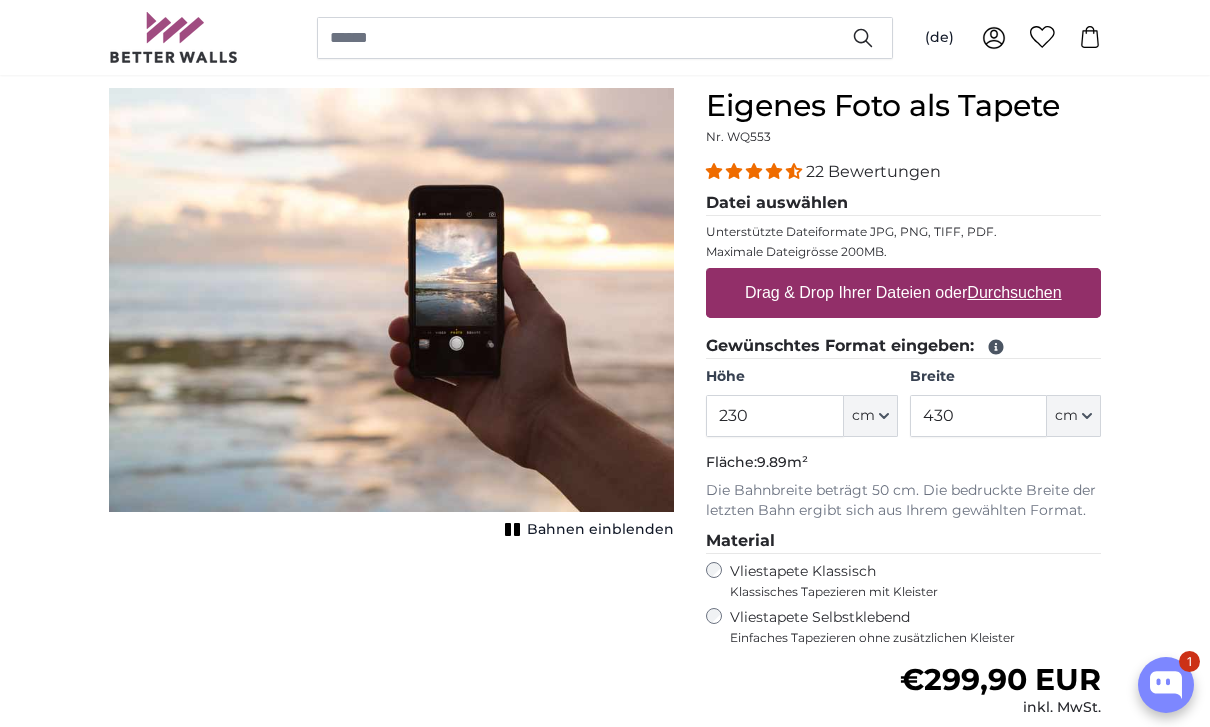 click 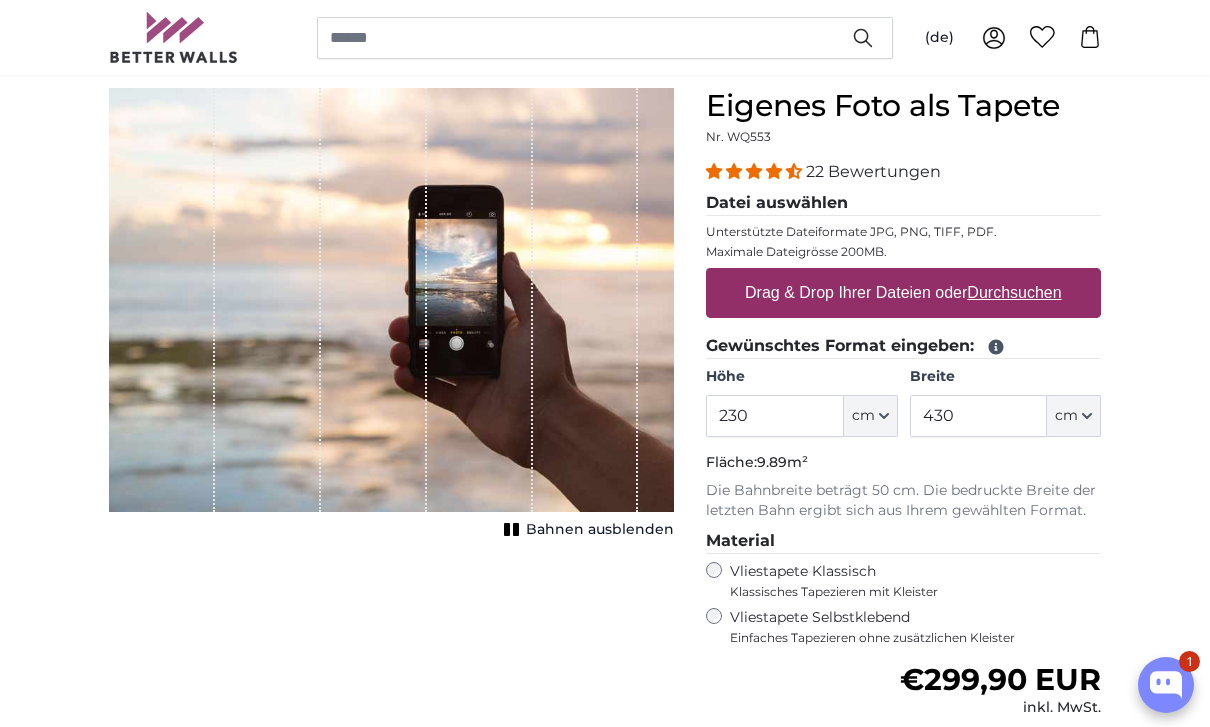 click on "Drag & Drop Ihrer Dateien oder  Durchsuchen" at bounding box center (903, 293) 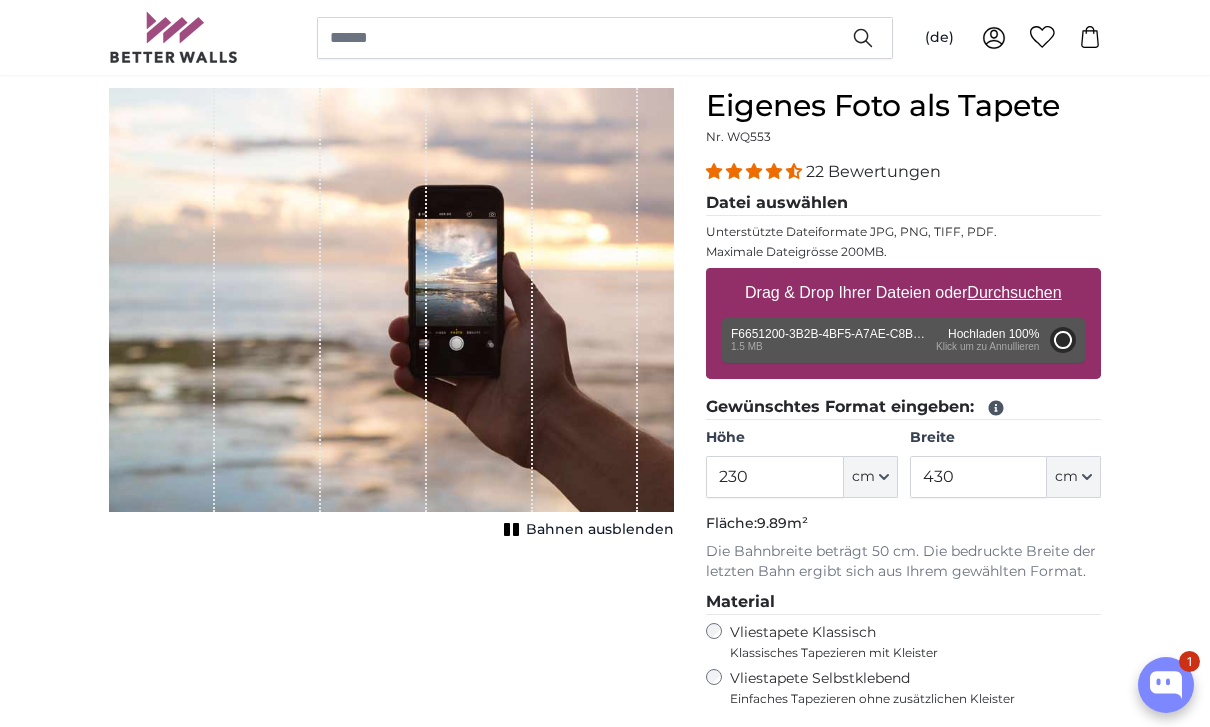 type on "66" 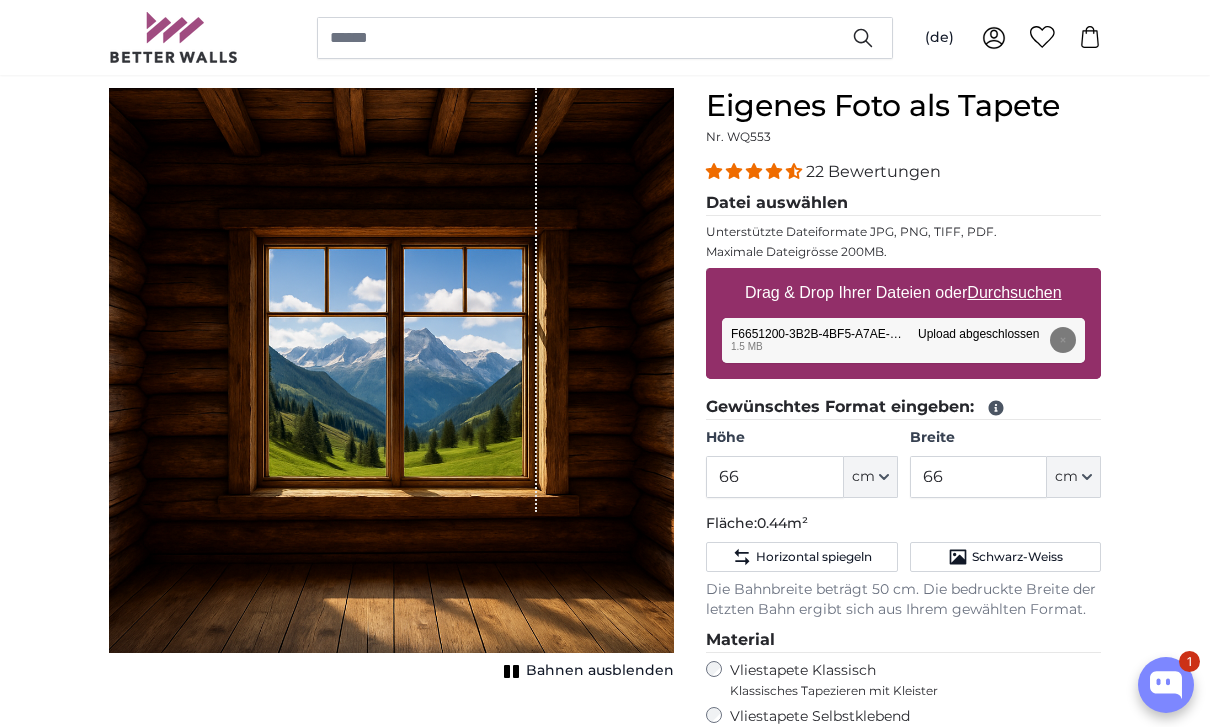 click on "Entfernen Nochmal versuchen Entfernen Hochladen Abbrechen Nochmal versuchen Entfernen F6651200-3B2B-4BF5-A7AE-C8B024165262.png edit 1.5 MB Upload abgeschlossen Klicken Sie um den Vorgang rückgängig zu [PERSON_NAME]" at bounding box center (903, 340) 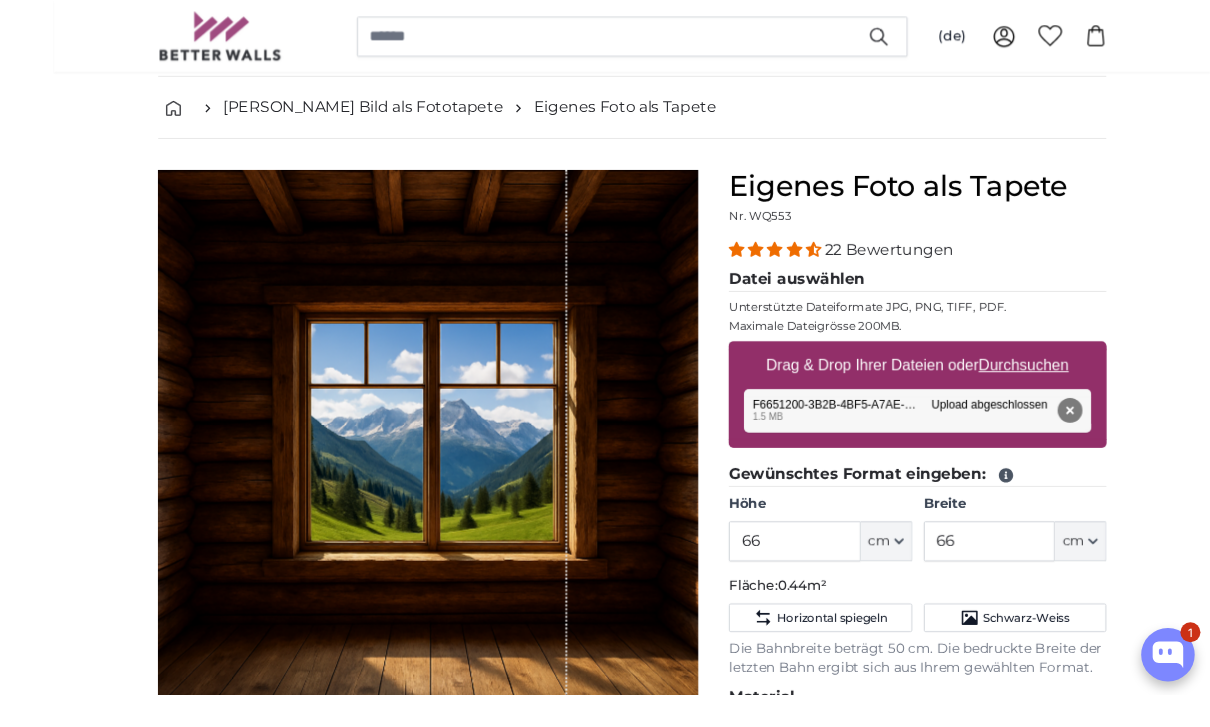scroll, scrollTop: 79, scrollLeft: 0, axis: vertical 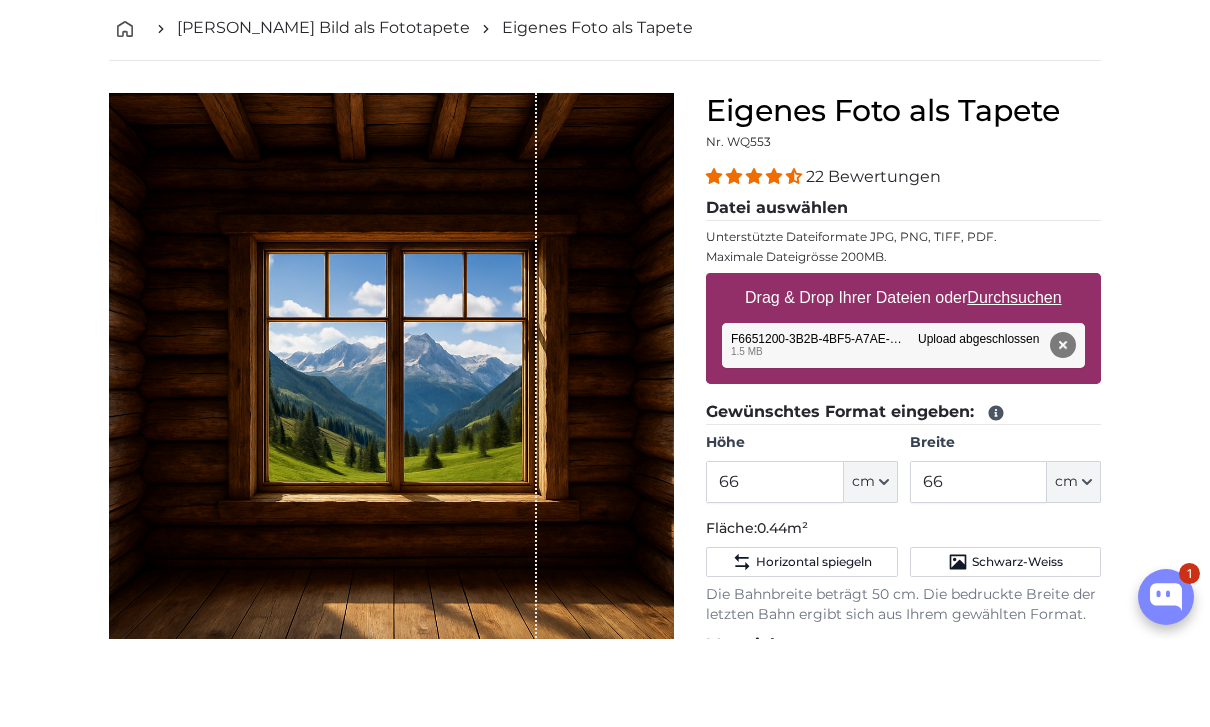 click 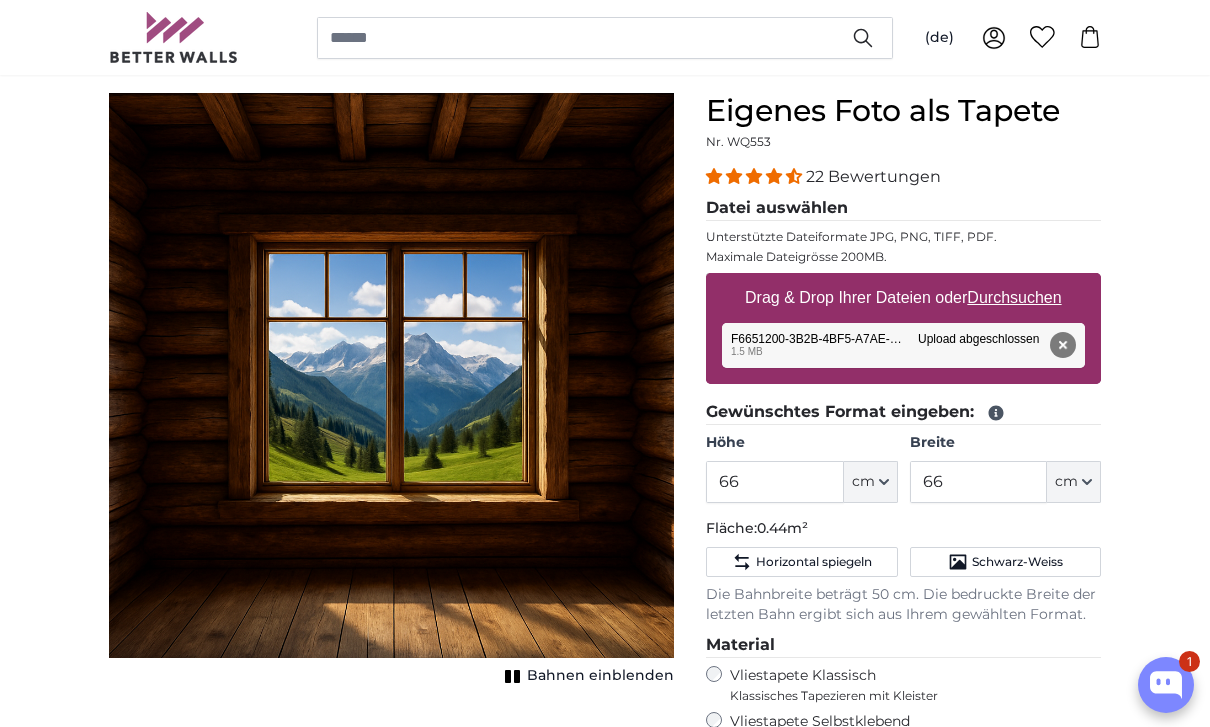 click 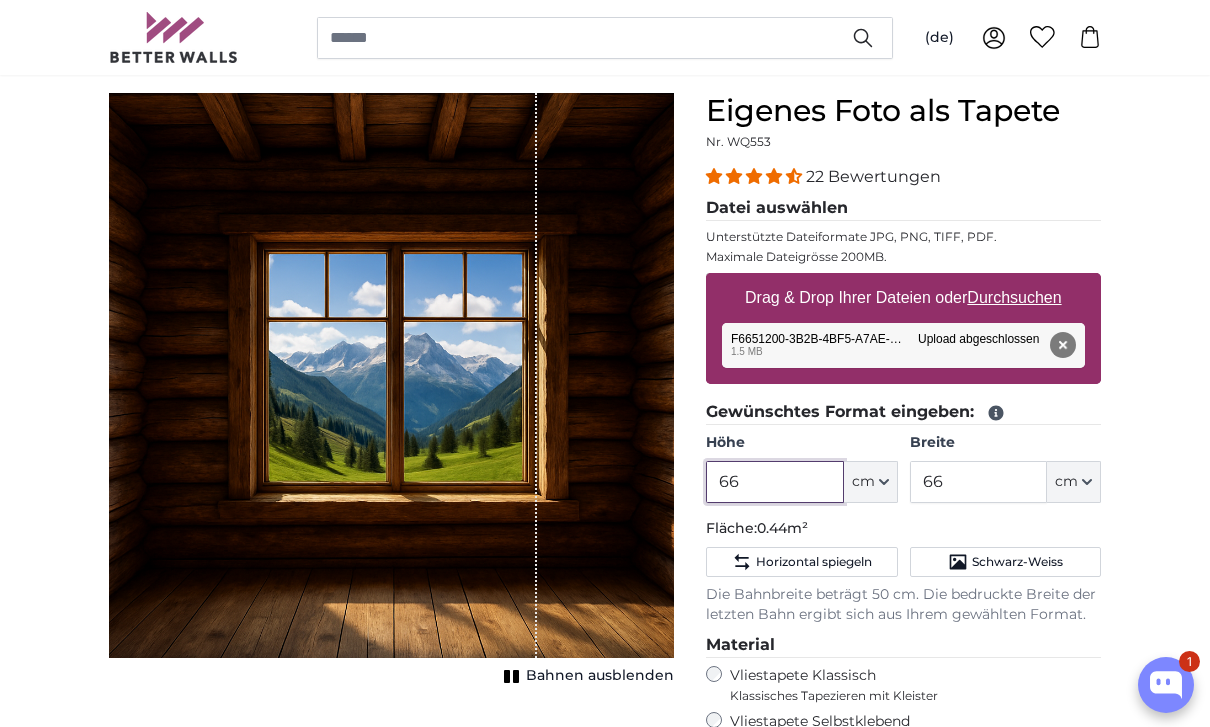 click on "66" at bounding box center [774, 482] 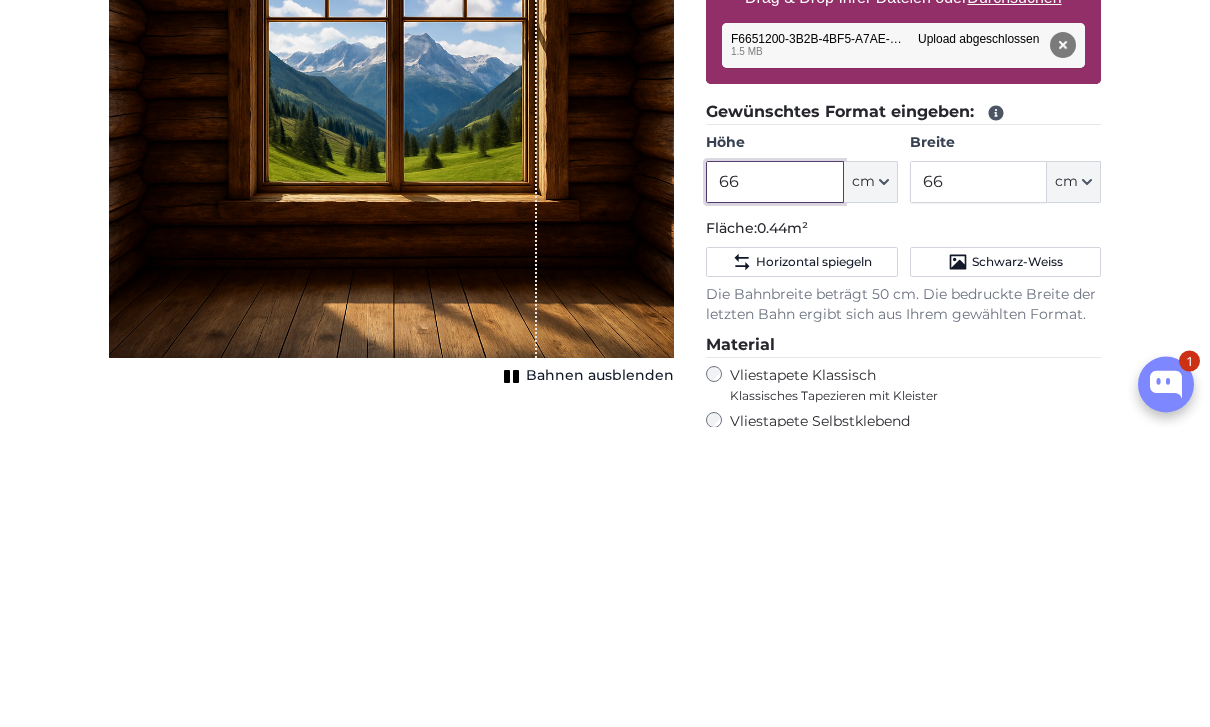 type on "6" 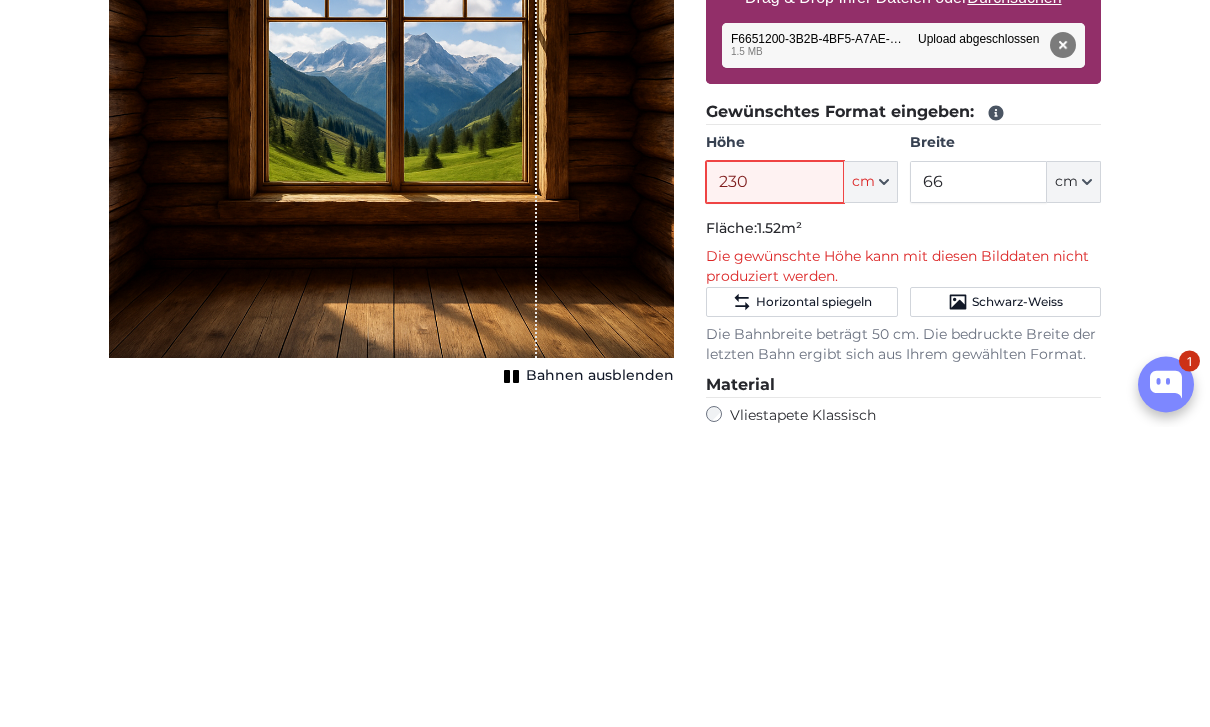 type on "230" 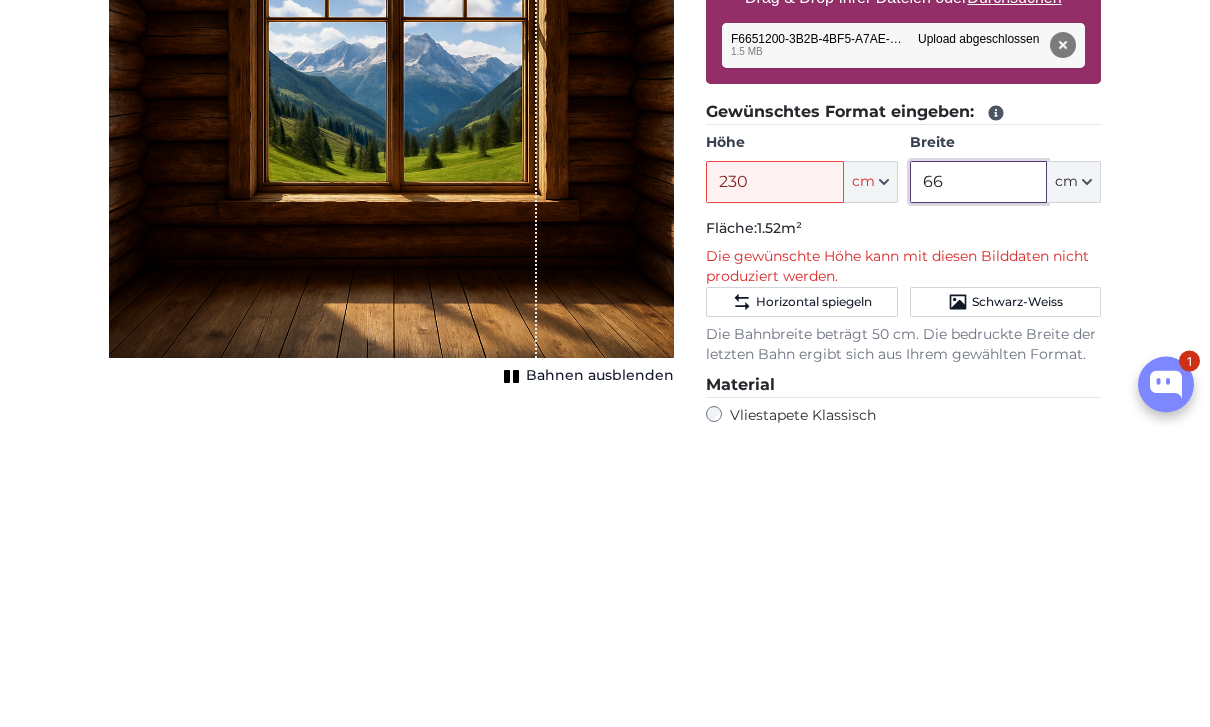 click on "66" at bounding box center (978, 483) 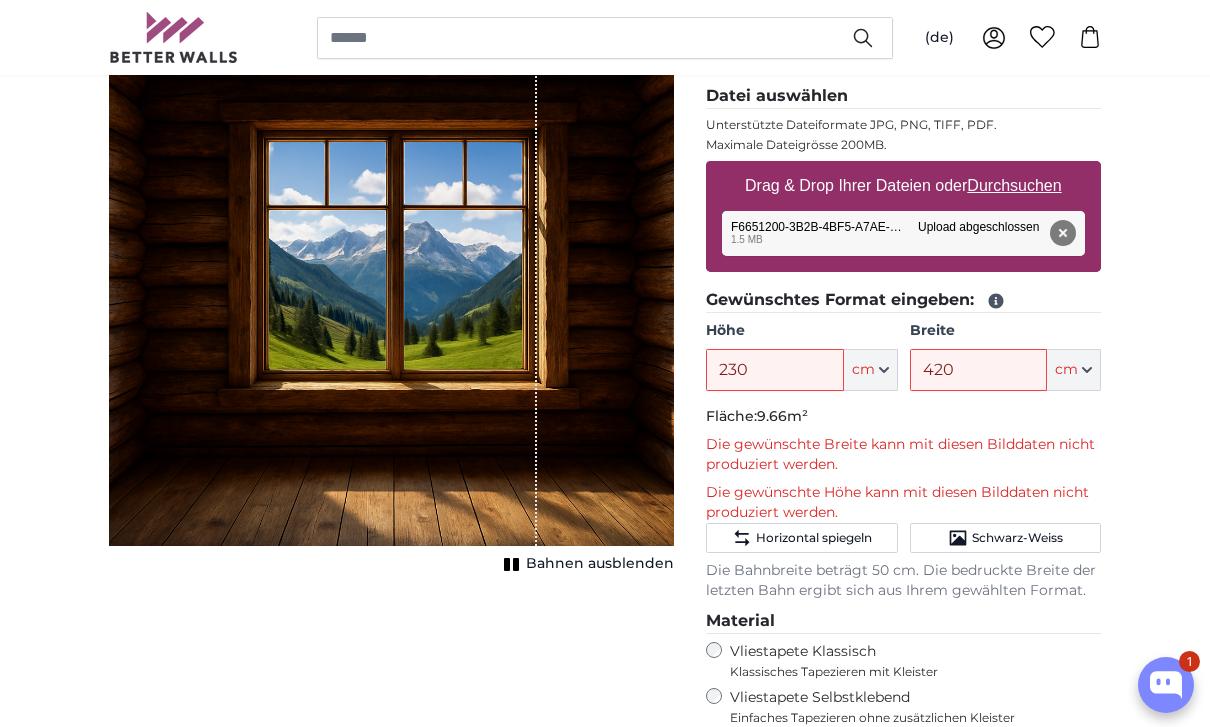 scroll, scrollTop: 275, scrollLeft: 0, axis: vertical 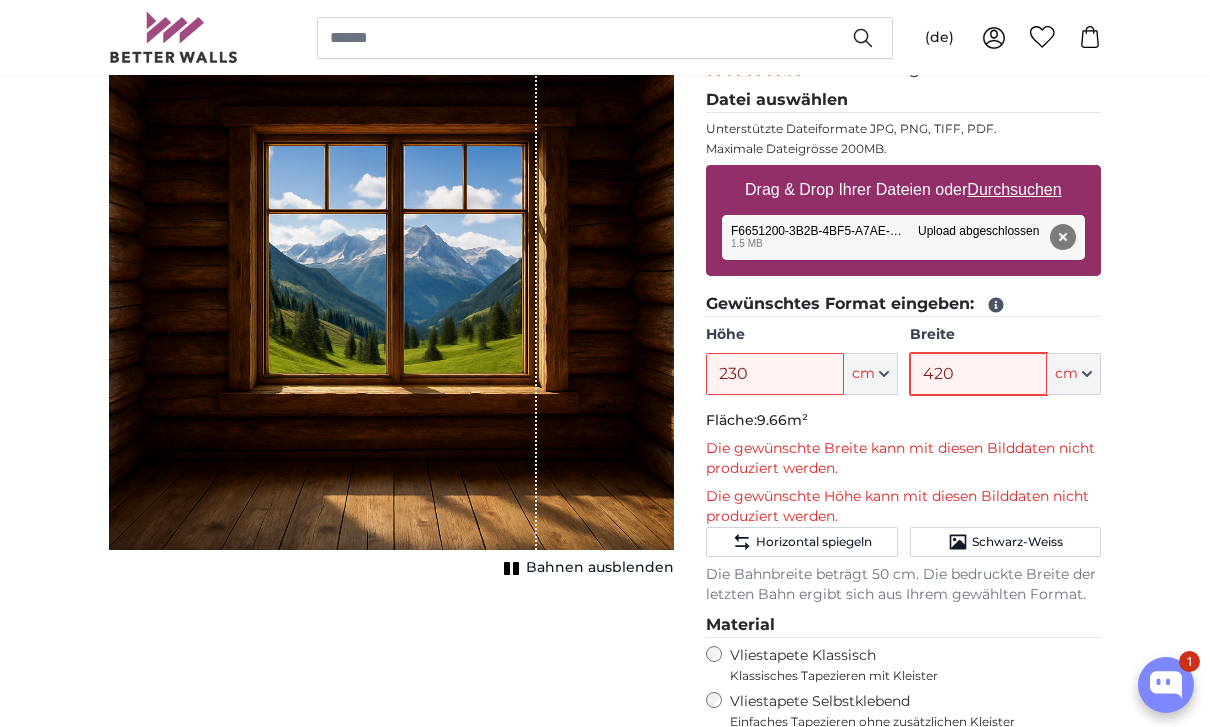 type on "420" 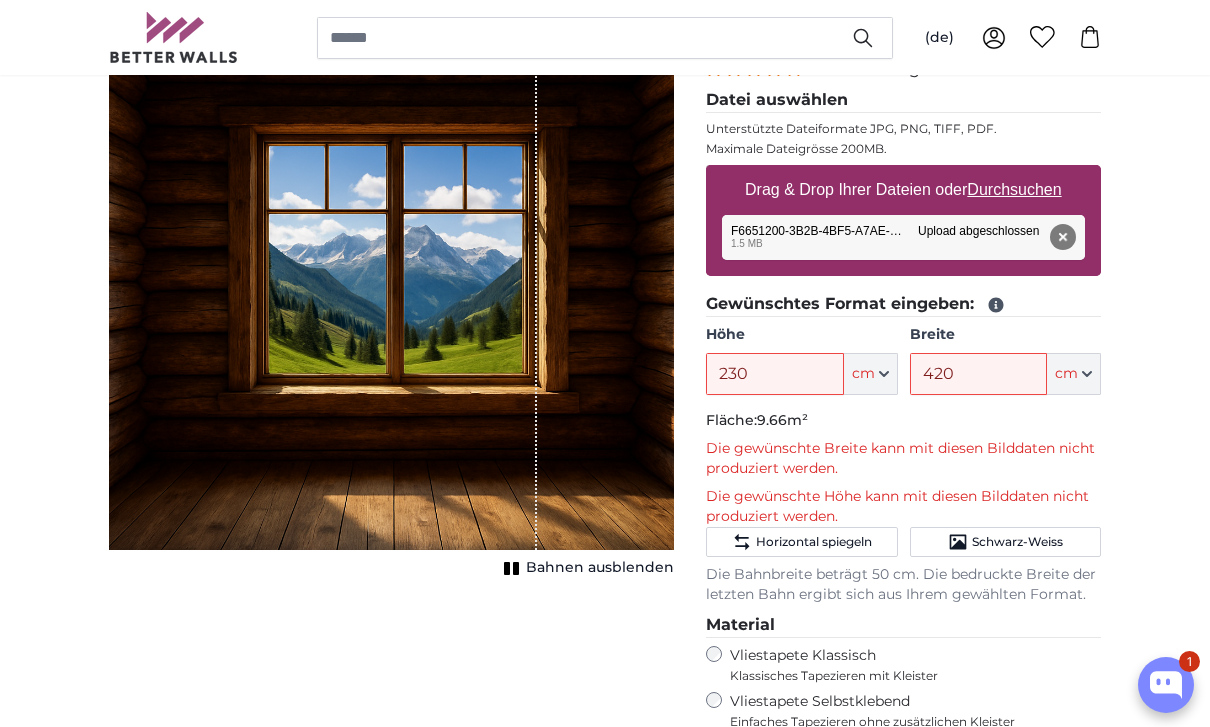 click on "Horizontal spiegeln" 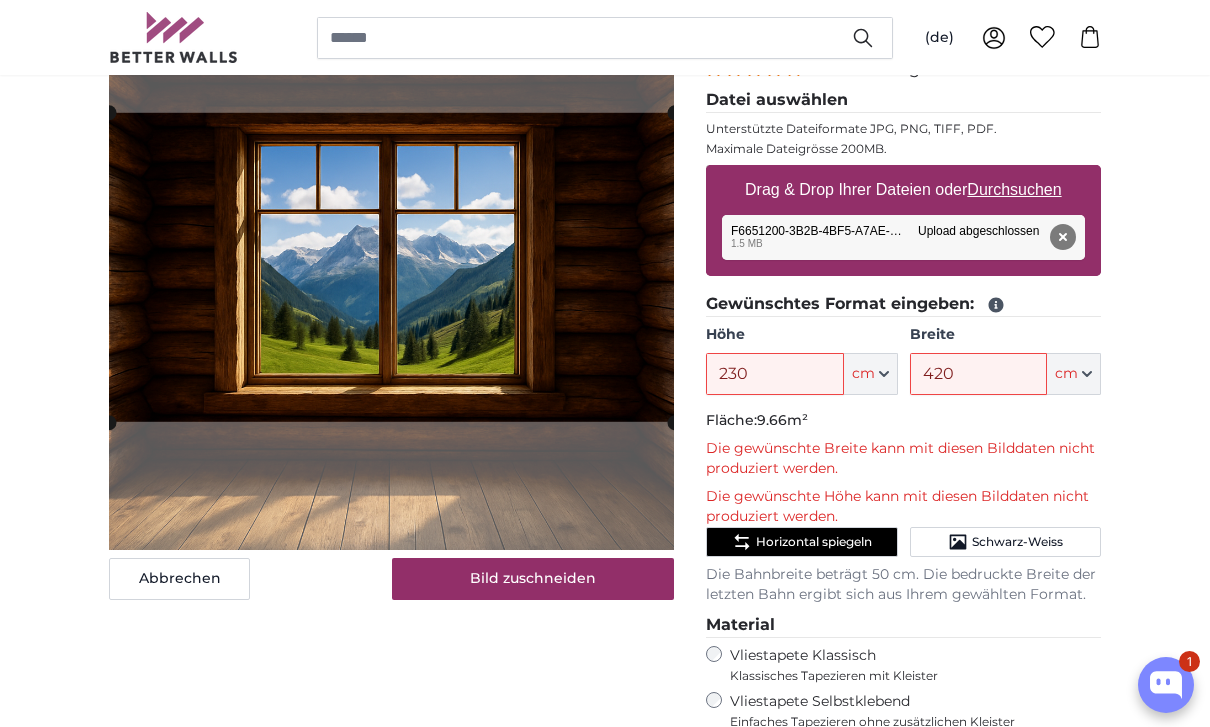click on "Bild zuschneiden" at bounding box center [533, 579] 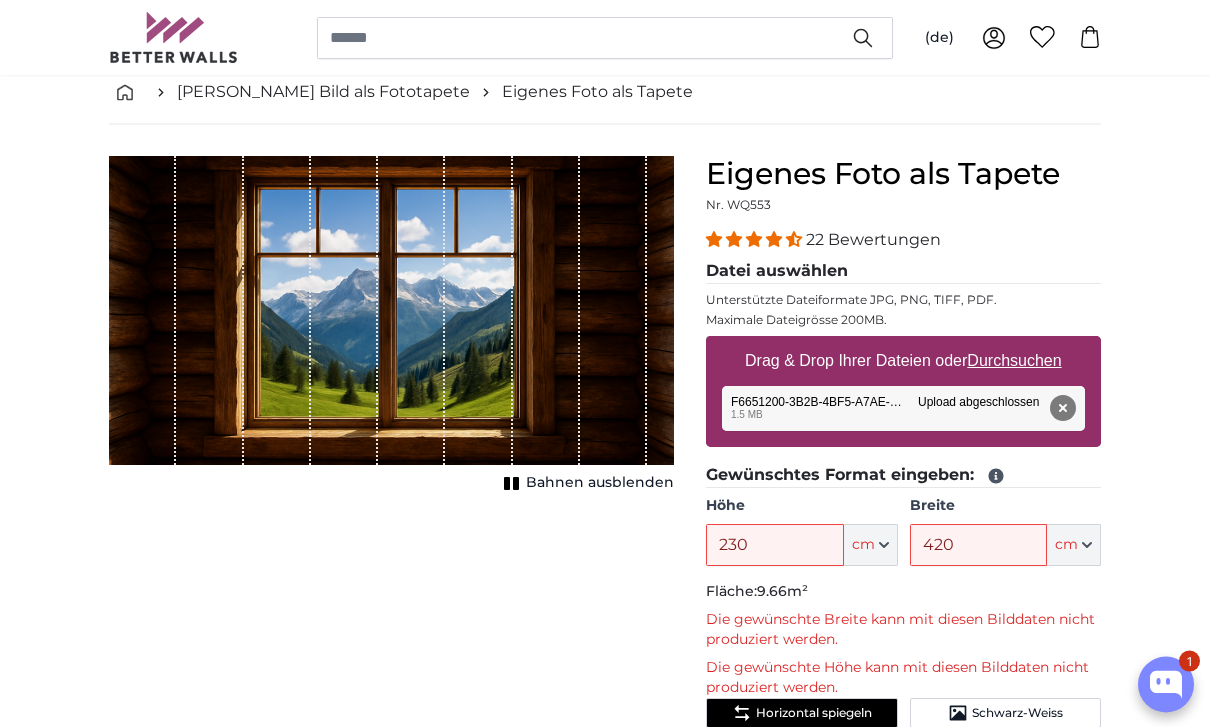 scroll, scrollTop: 104, scrollLeft: 0, axis: vertical 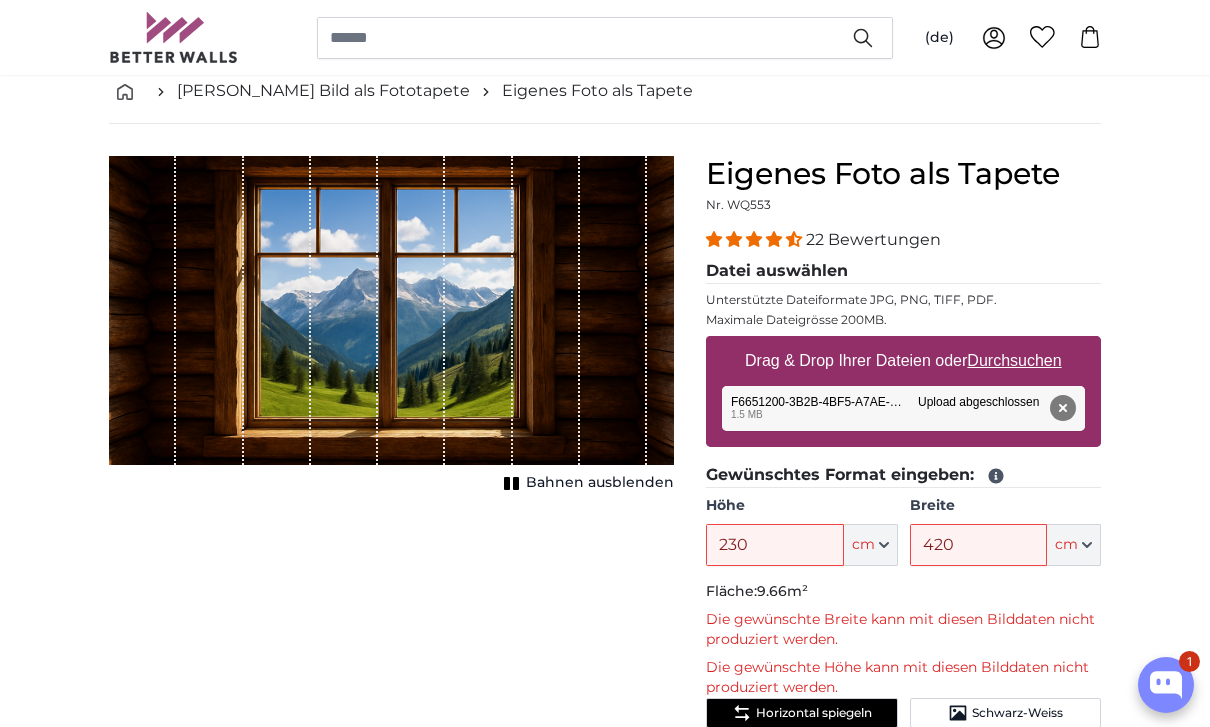 click on "Entfernen" at bounding box center (1063, 408) 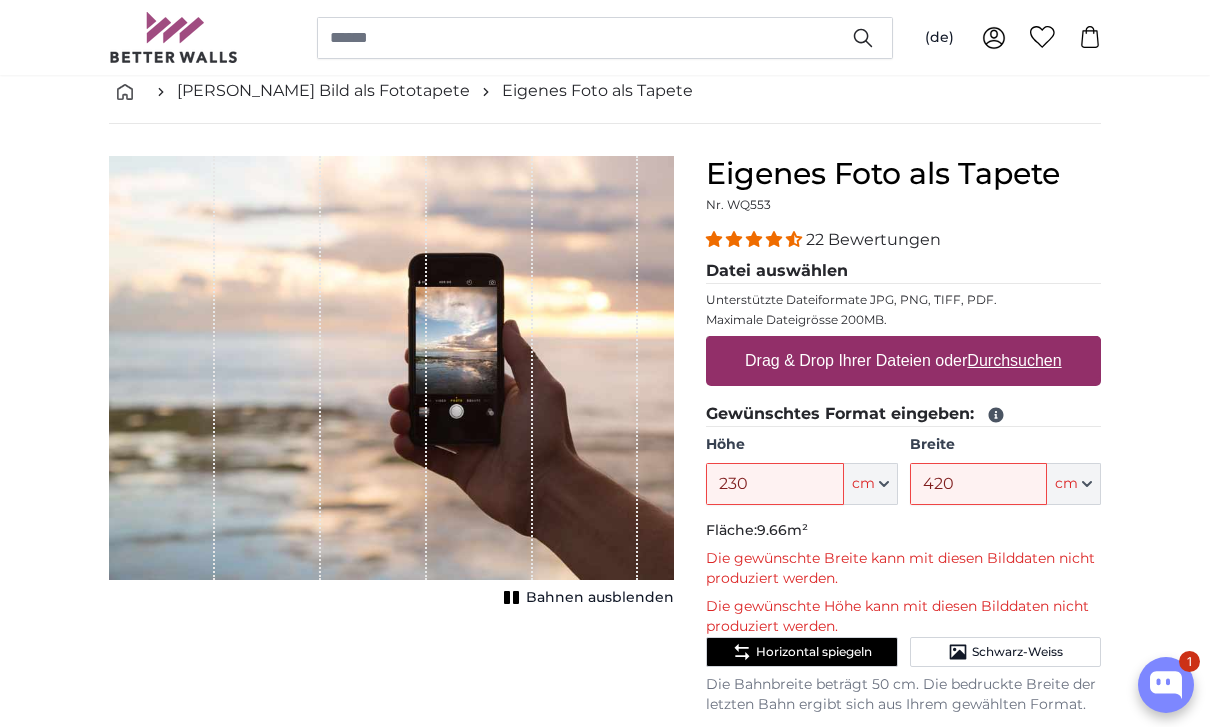 click on "Drag & Drop Ihrer Dateien oder  Durchsuchen" at bounding box center [903, 361] 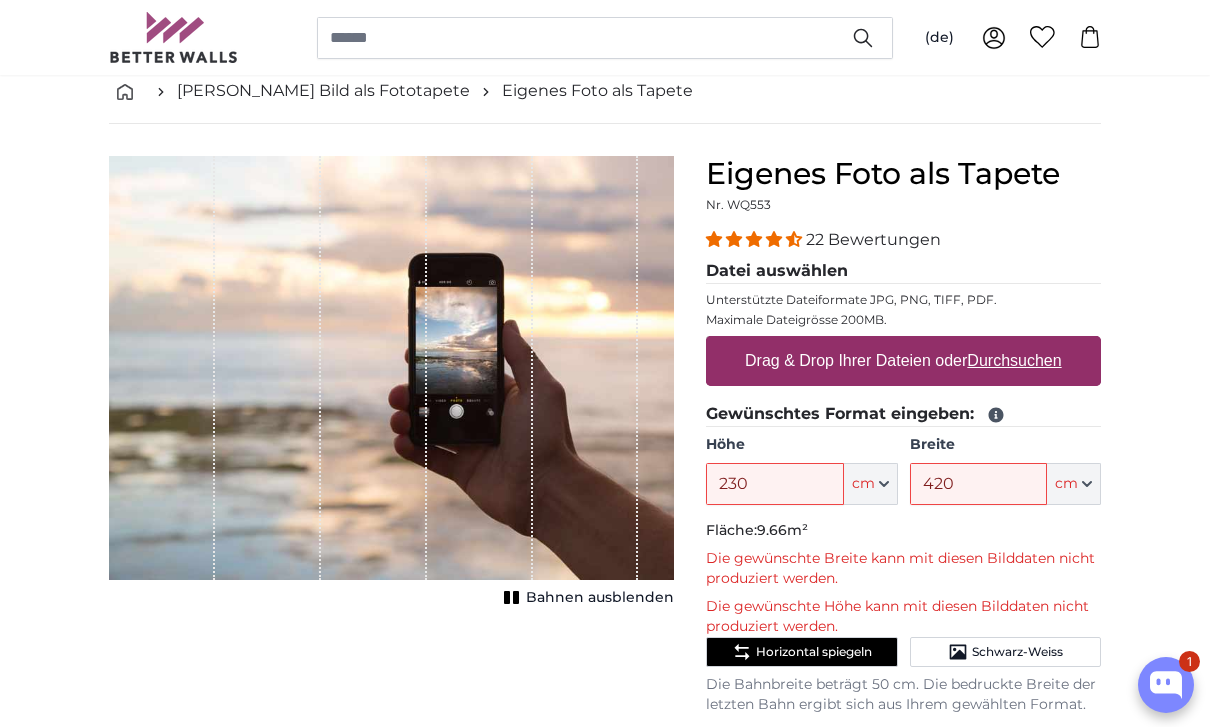 type on "**********" 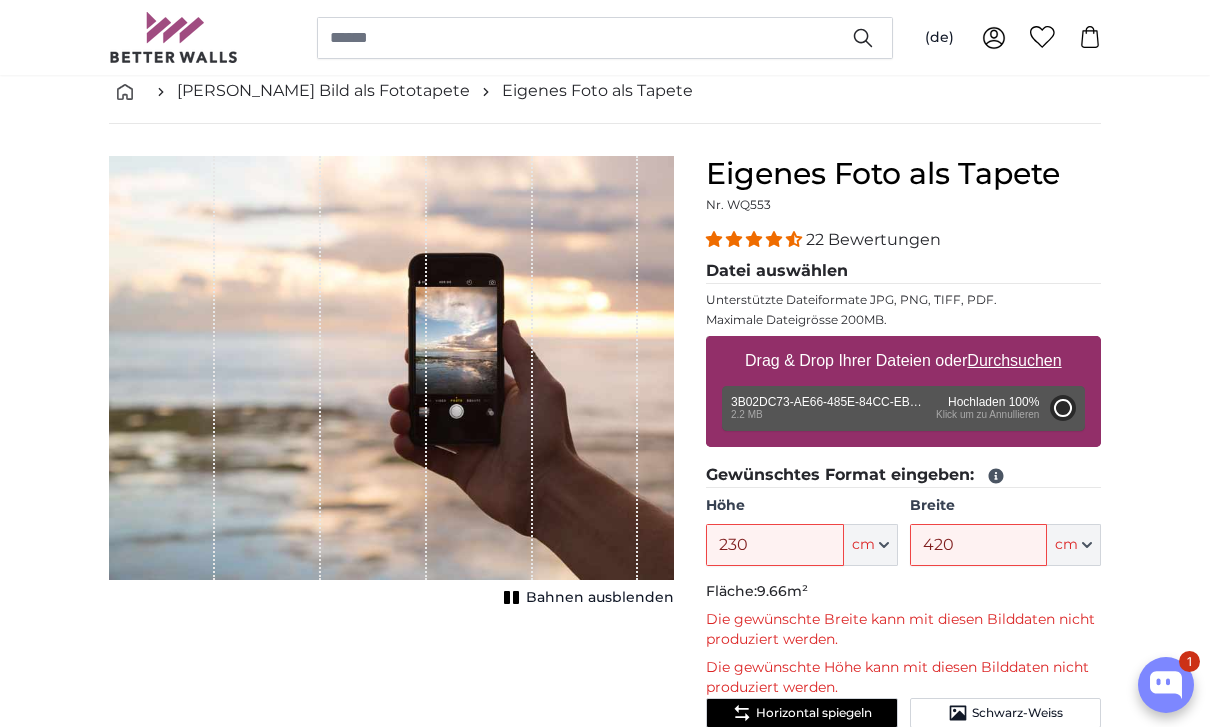 type on "66" 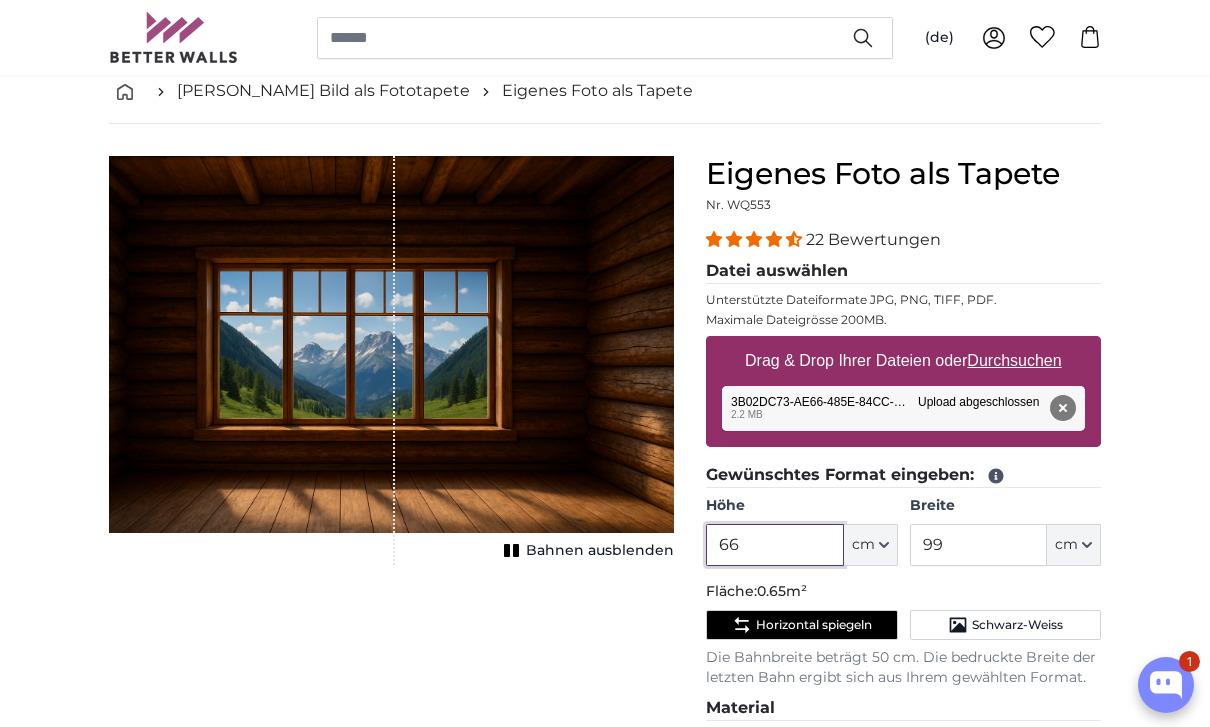 click on "66" at bounding box center [774, 545] 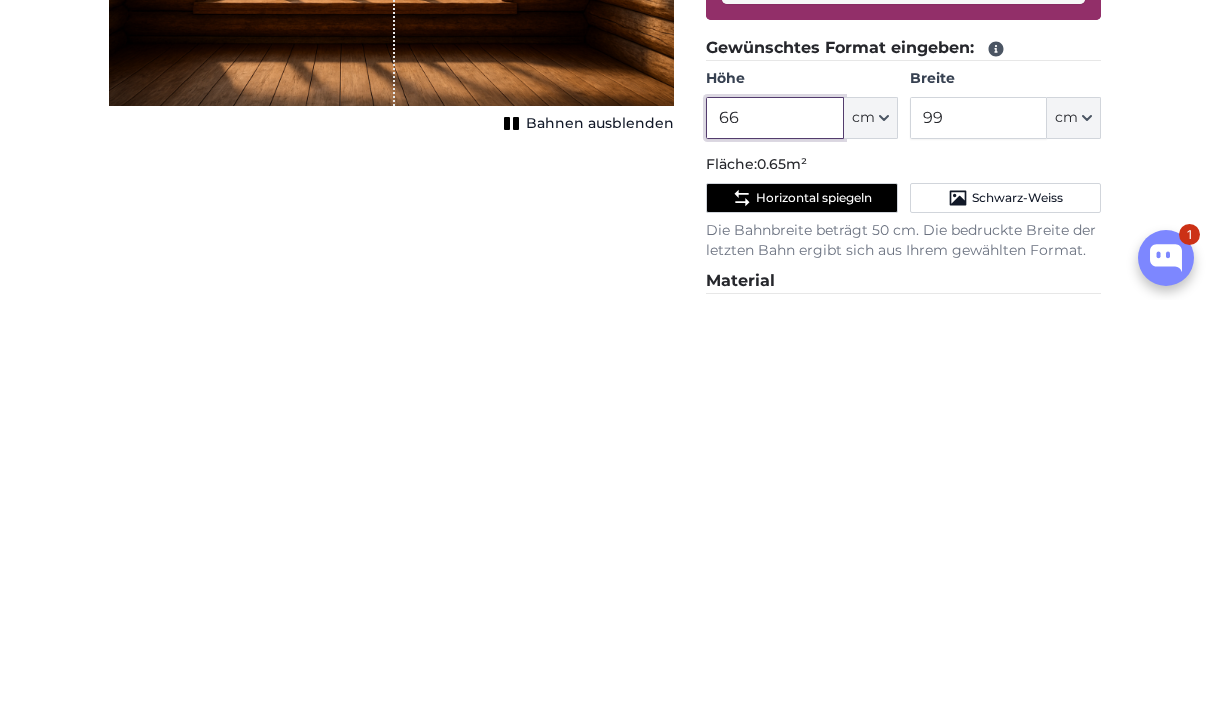 type on "6" 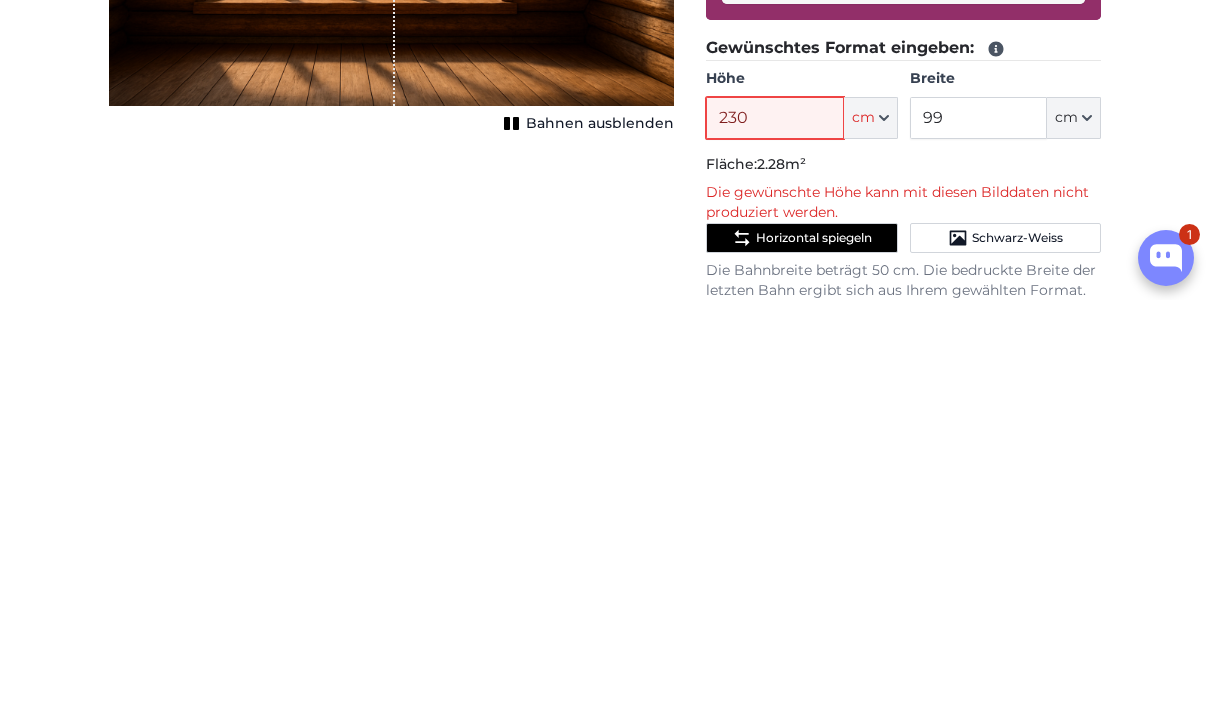 type on "230" 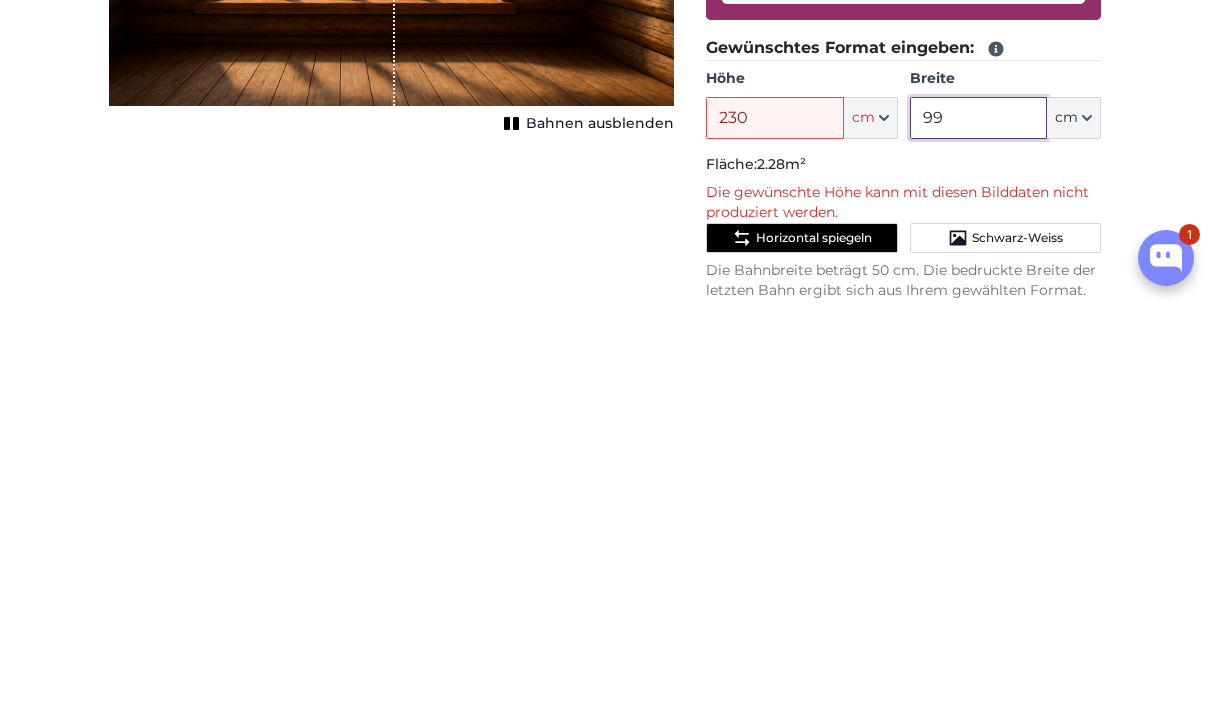 click on "99" at bounding box center (978, 545) 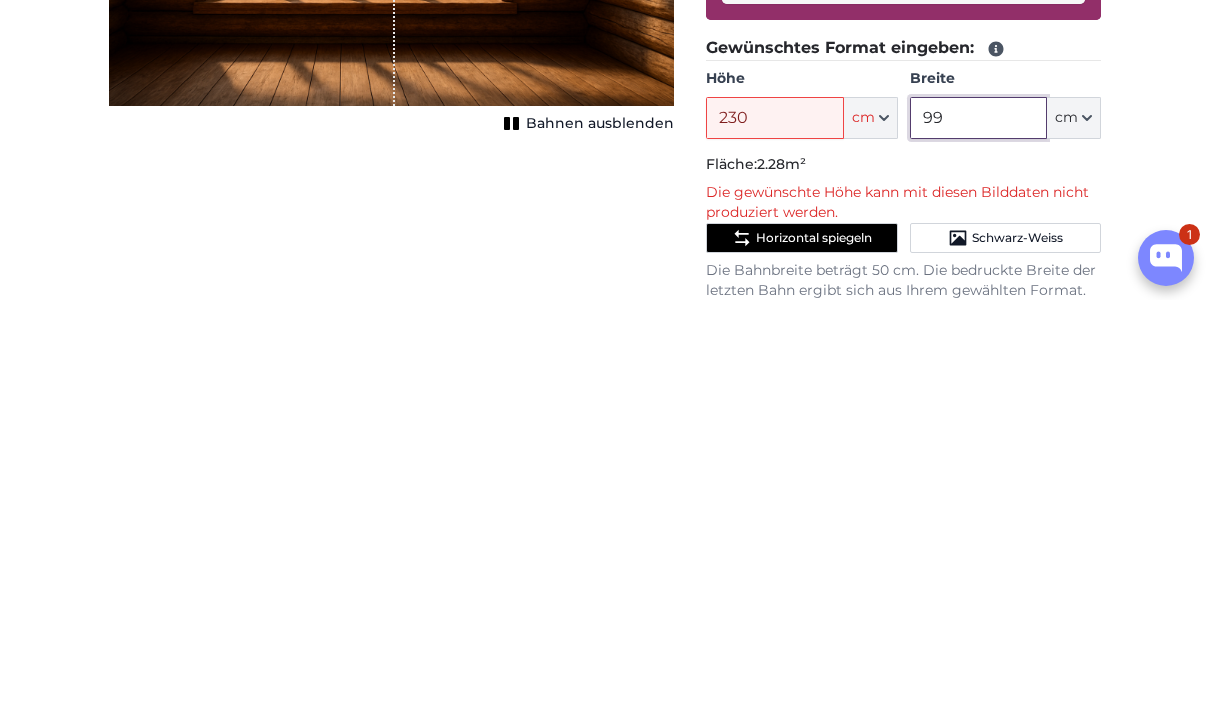type on "9" 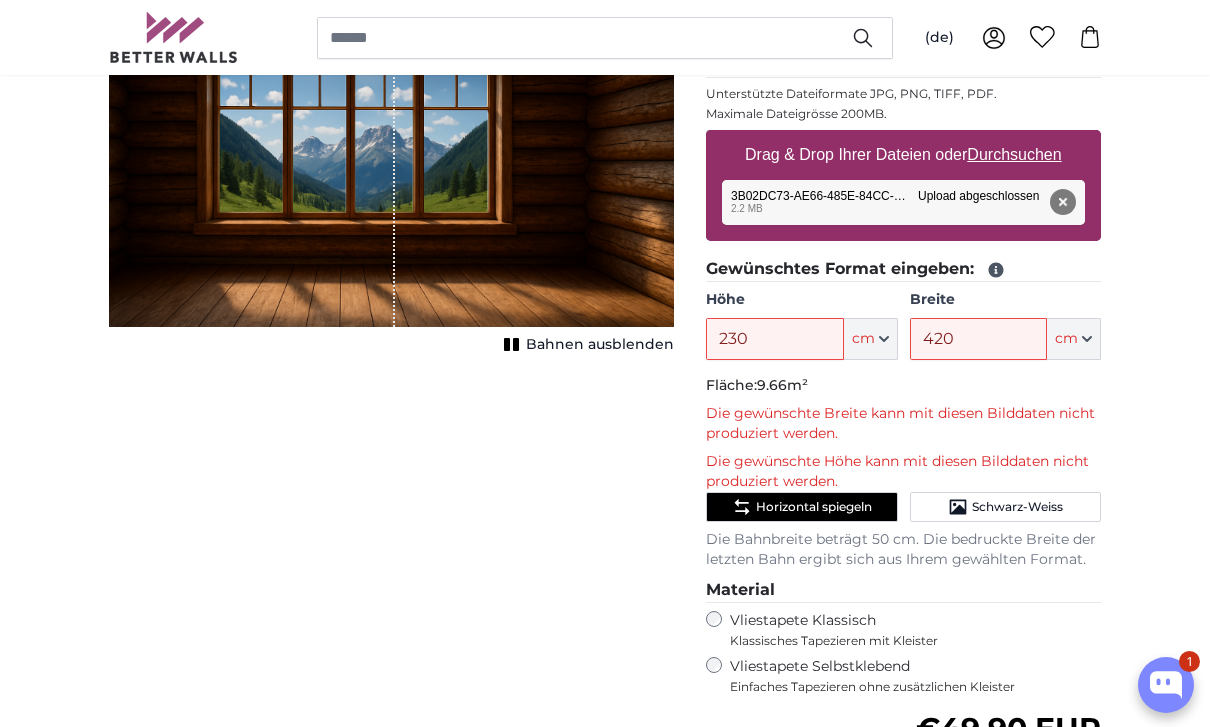 scroll, scrollTop: 276, scrollLeft: 0, axis: vertical 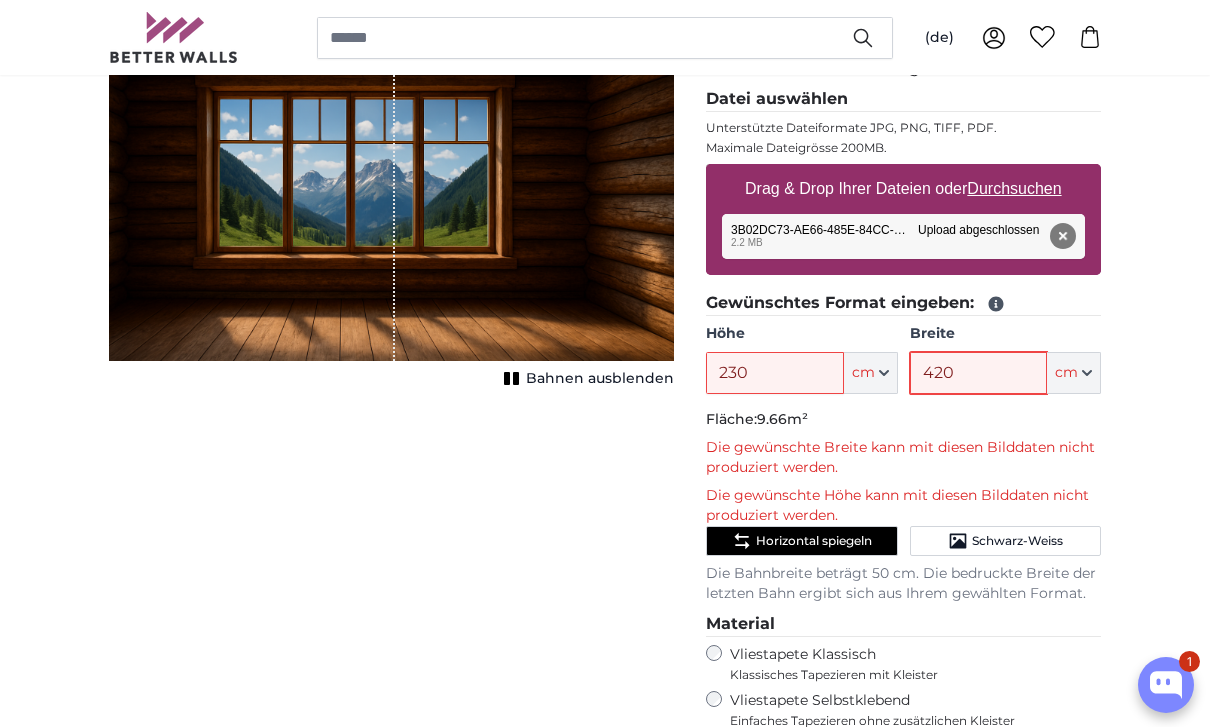 type on "420" 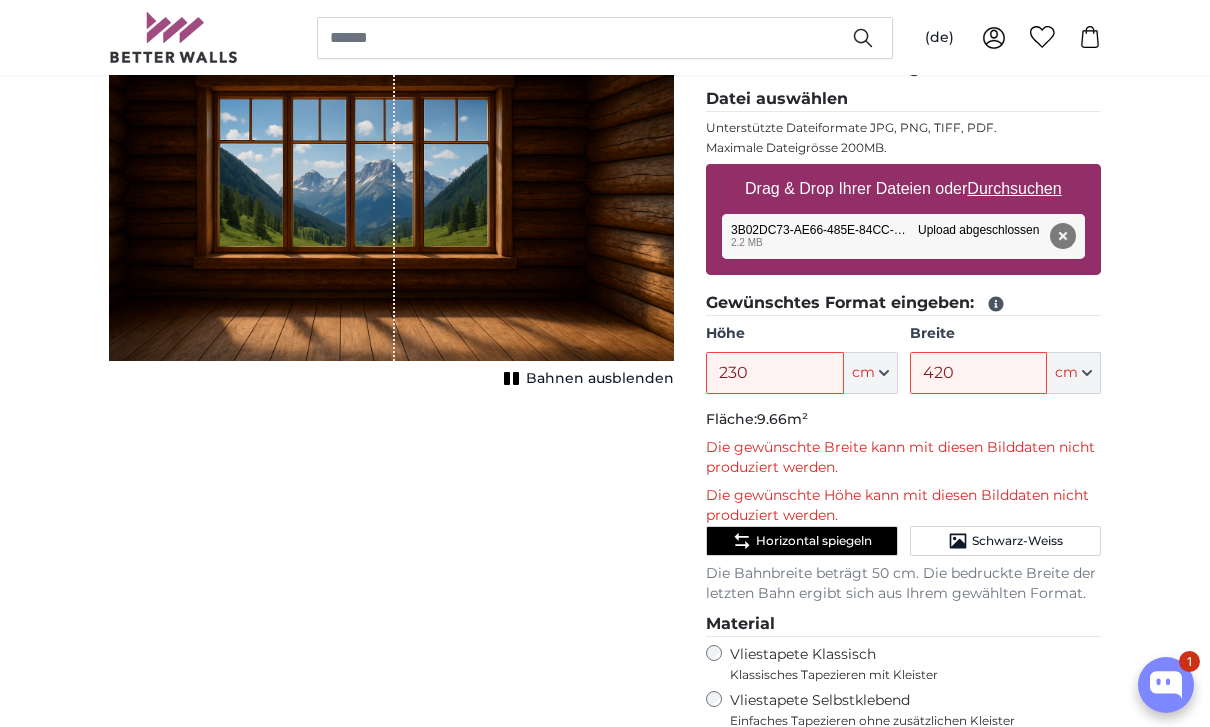 click 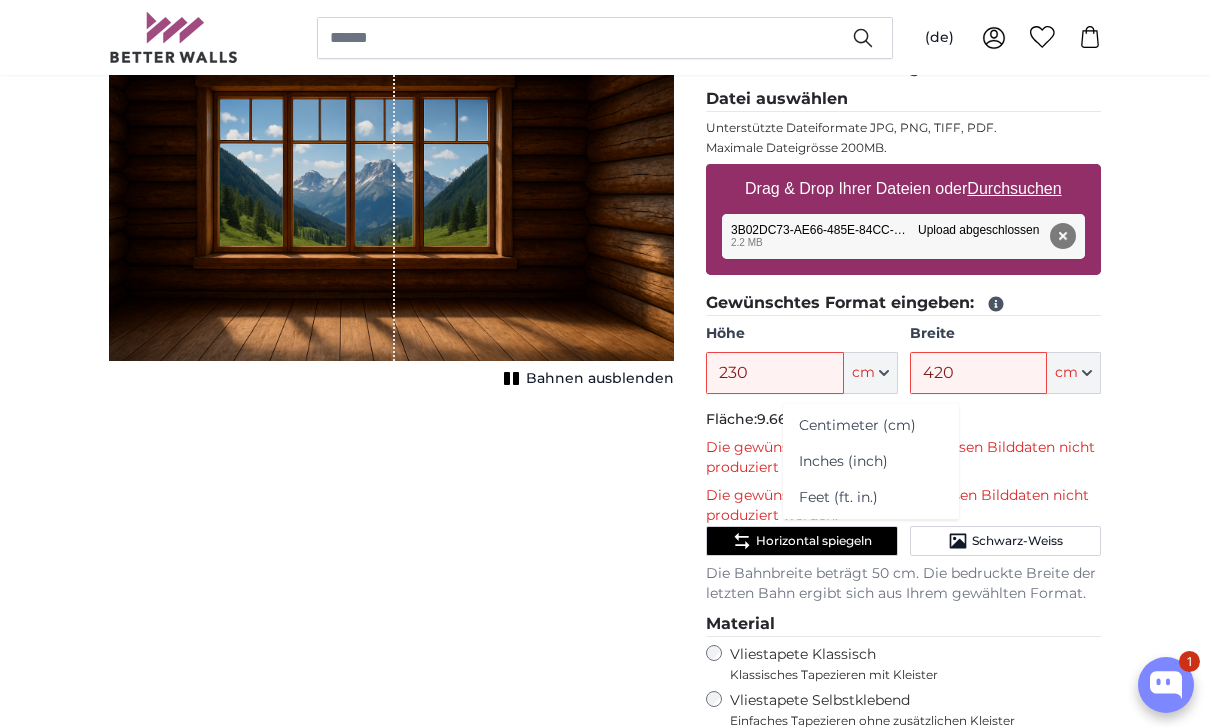 click on "[PERSON_NAME] Bild als Fototapete
Eigenes Foto als Tapete
Eigenes Foto als Tapete
Abbrechen
Bild zuschneiden" at bounding box center (605, 2608) 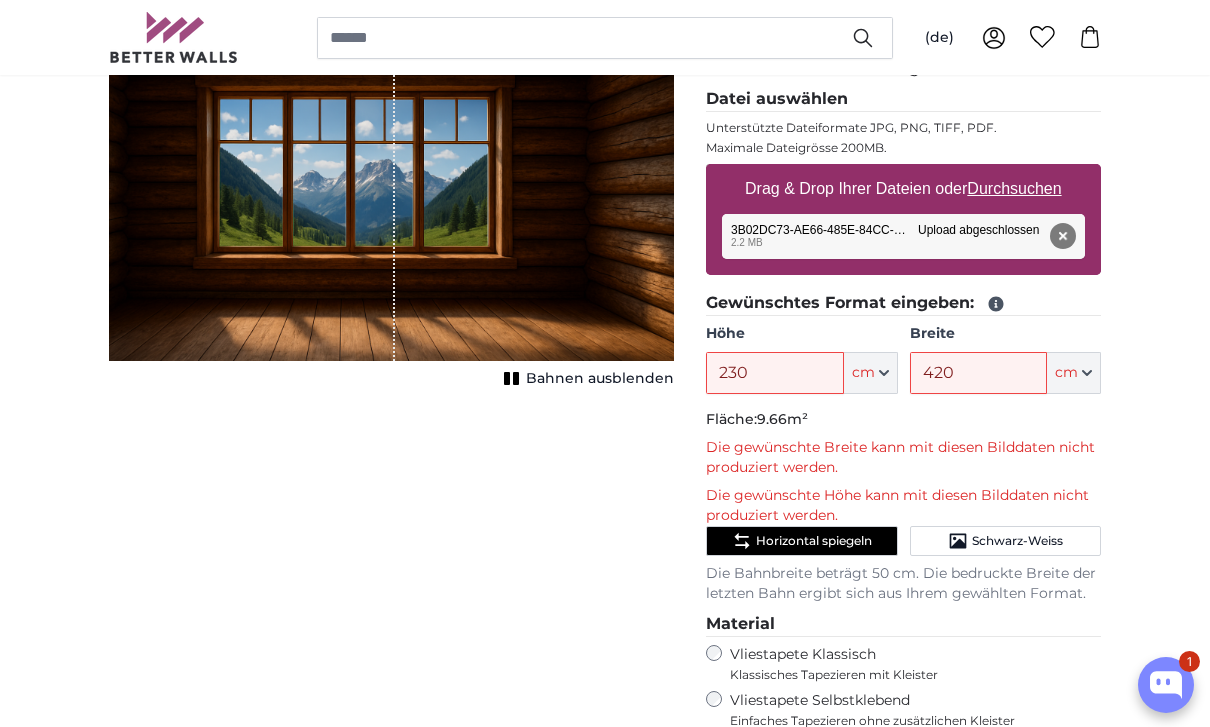 click on "[PERSON_NAME] Bild als Fototapete
Eigenes Foto als Tapete
Eigenes Foto als Tapete
Abbrechen
Bild zuschneiden" at bounding box center (605, 2608) 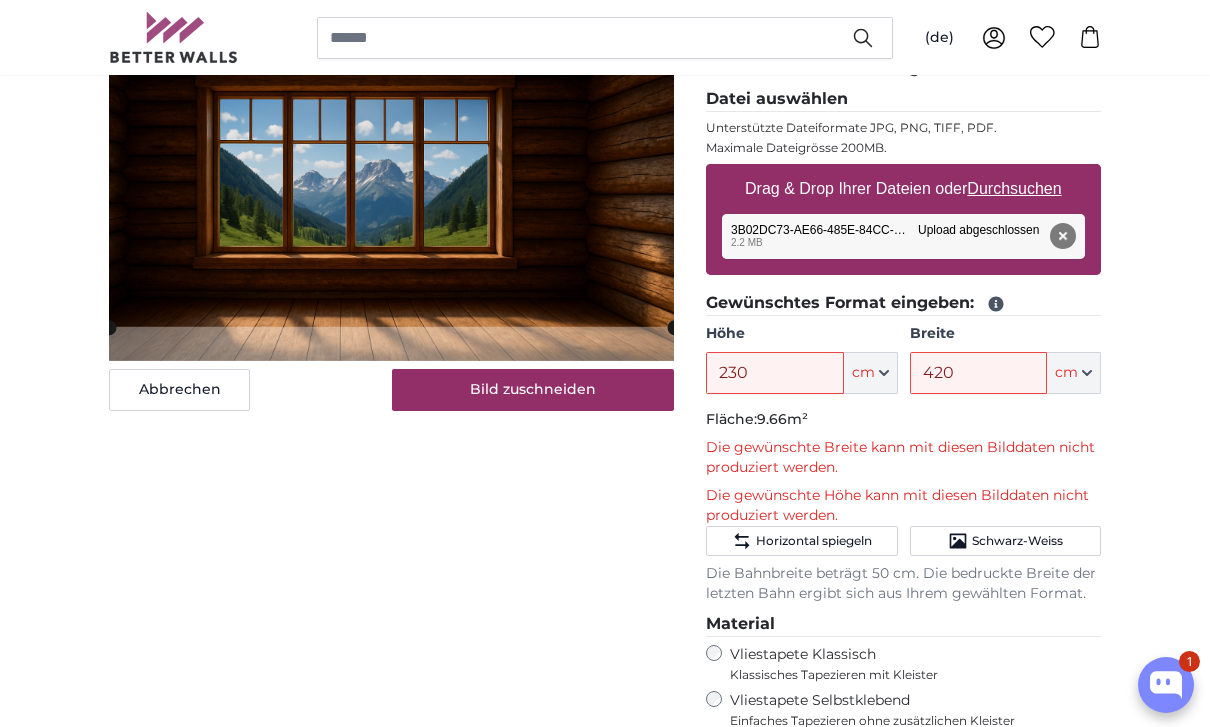 click on "Bild zuschneiden" at bounding box center [533, 390] 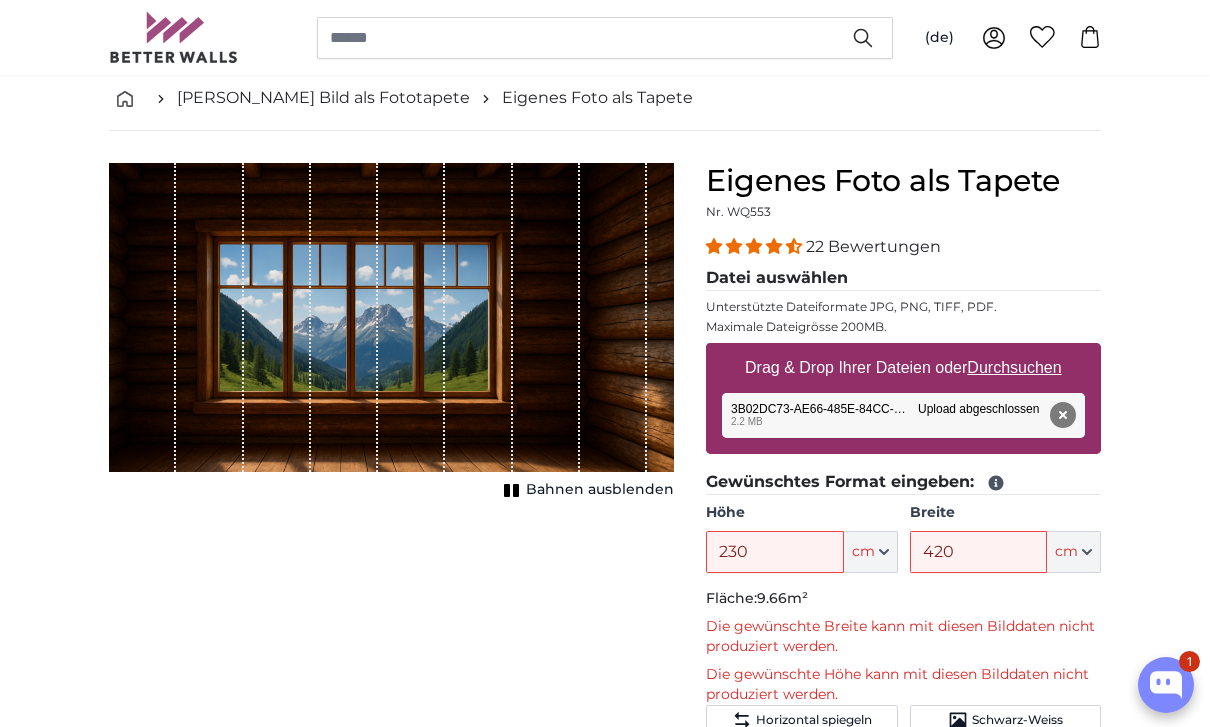 scroll, scrollTop: 96, scrollLeft: 0, axis: vertical 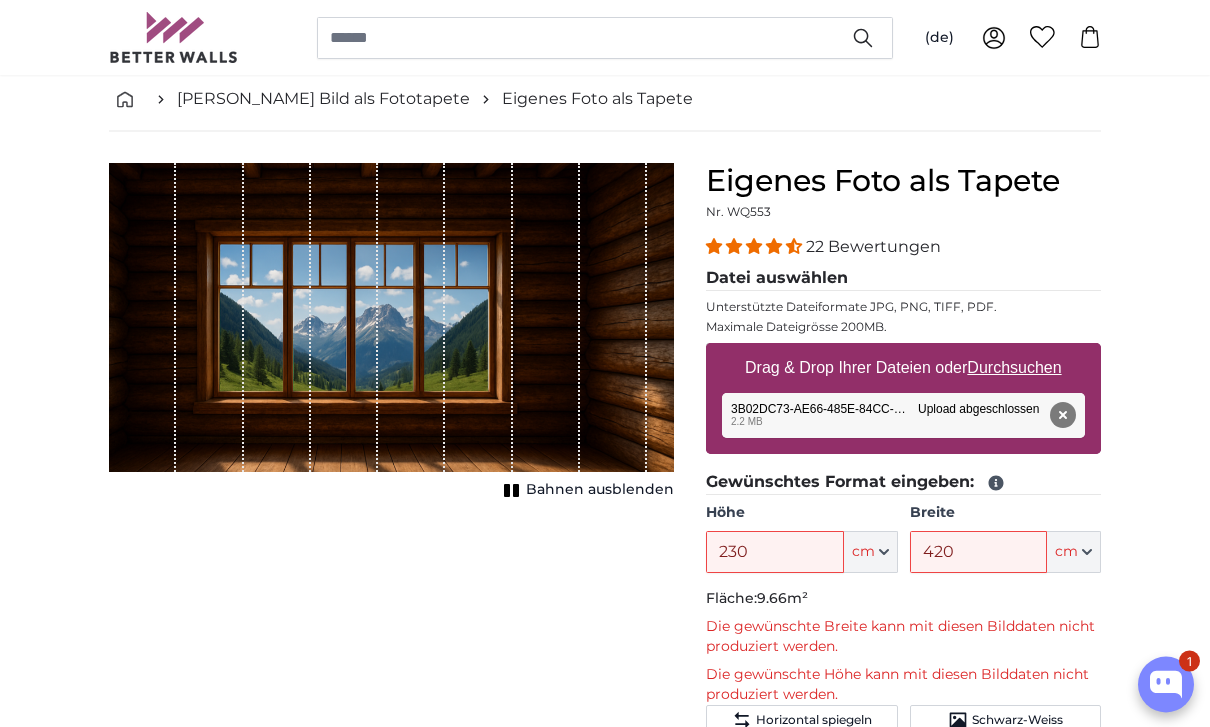 click on "Abbrechen
Bild zuschneiden
Bahnen ausblenden" at bounding box center (391, 708) 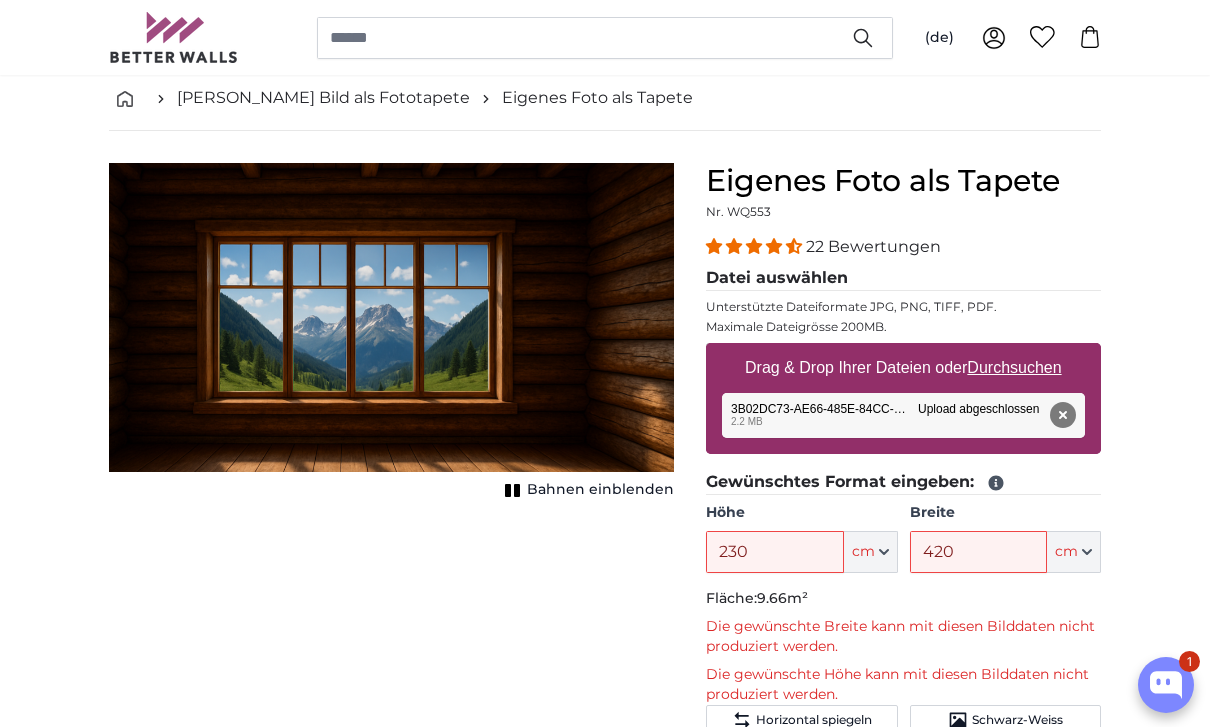 click on "Entfernen" at bounding box center (1063, 415) 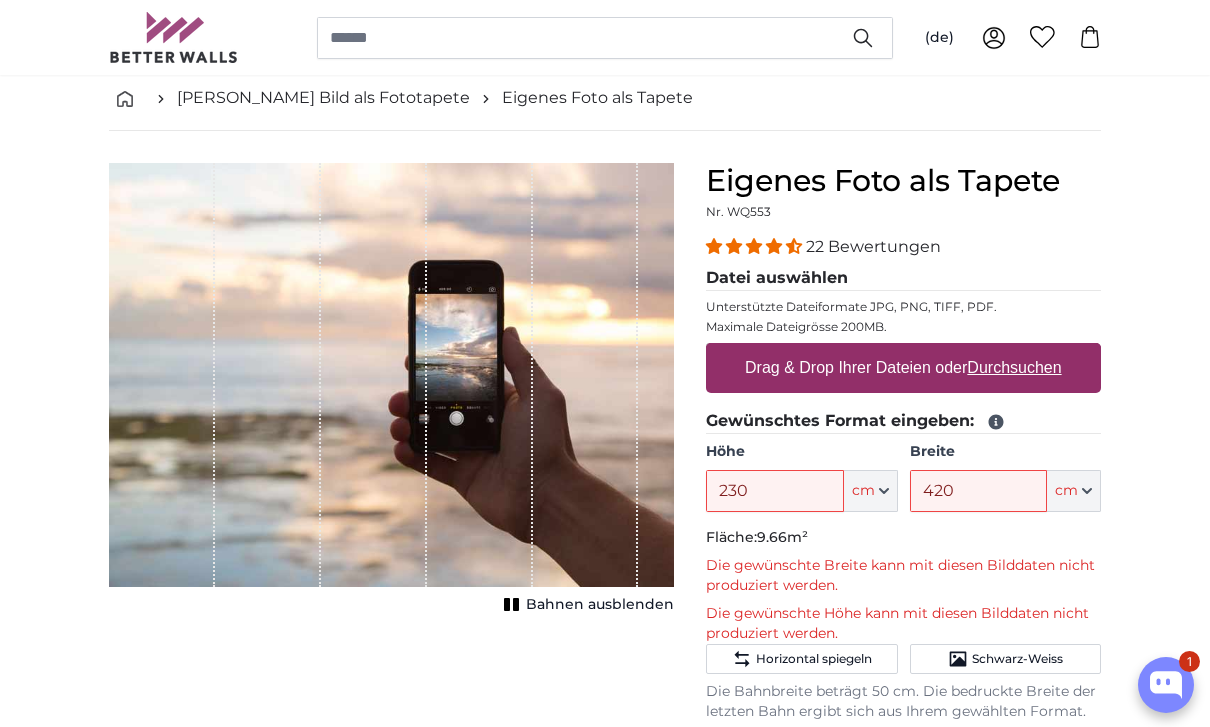 click on "Durchsuchen" at bounding box center [1015, 367] 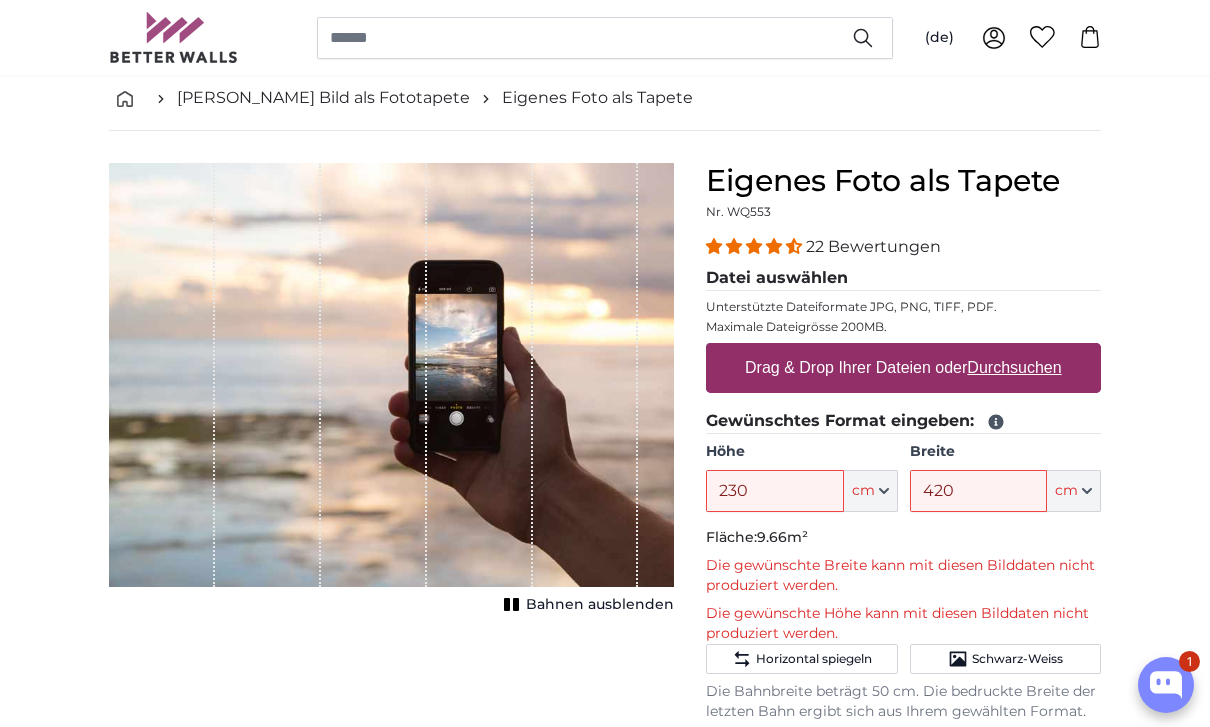 type on "**********" 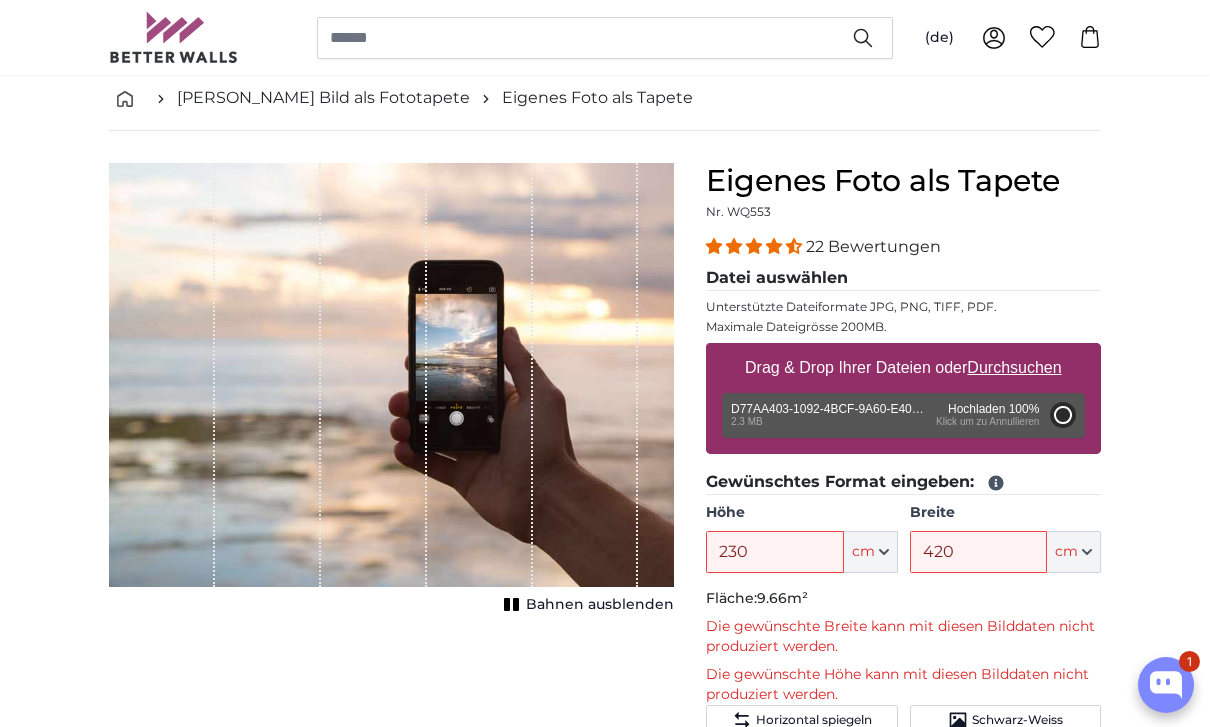 type on "66" 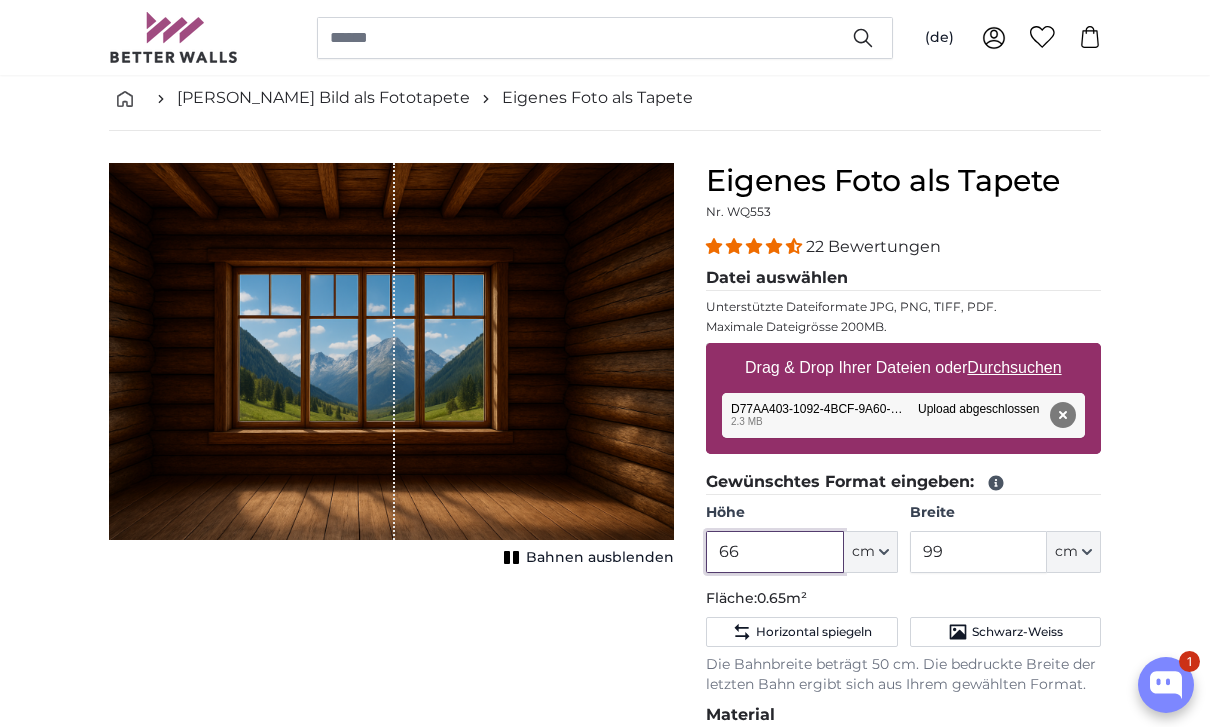 click on "66" at bounding box center [774, 552] 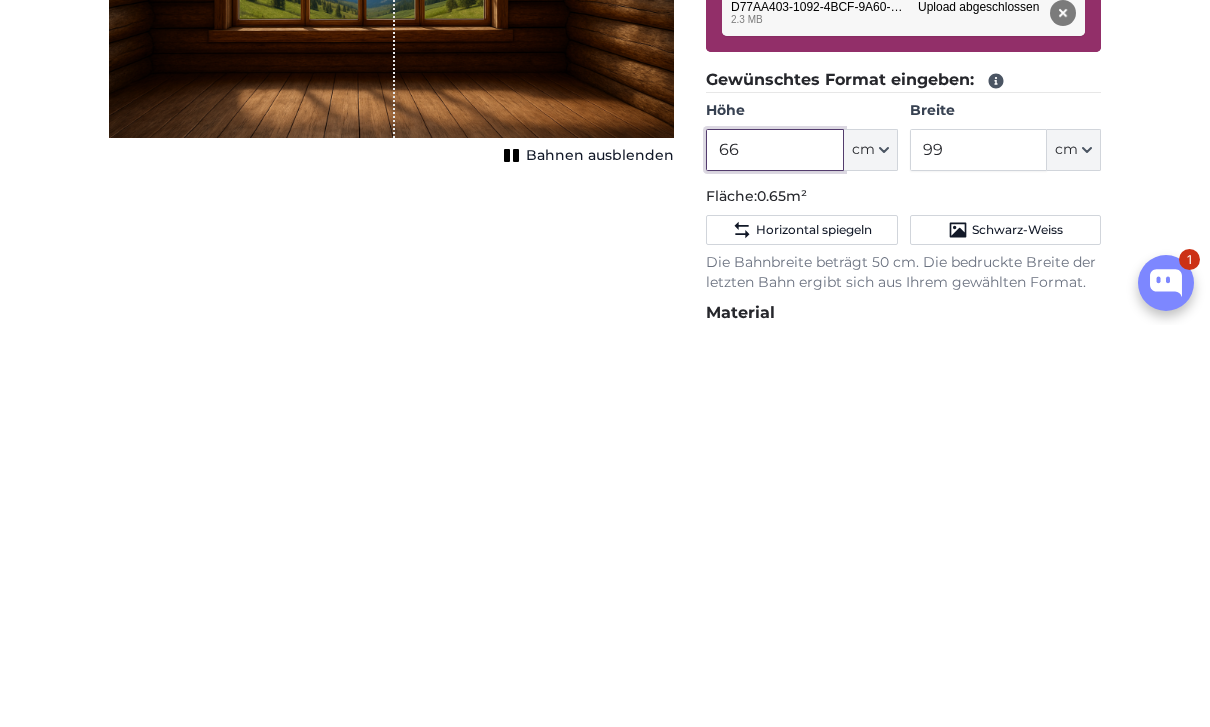 type on "6" 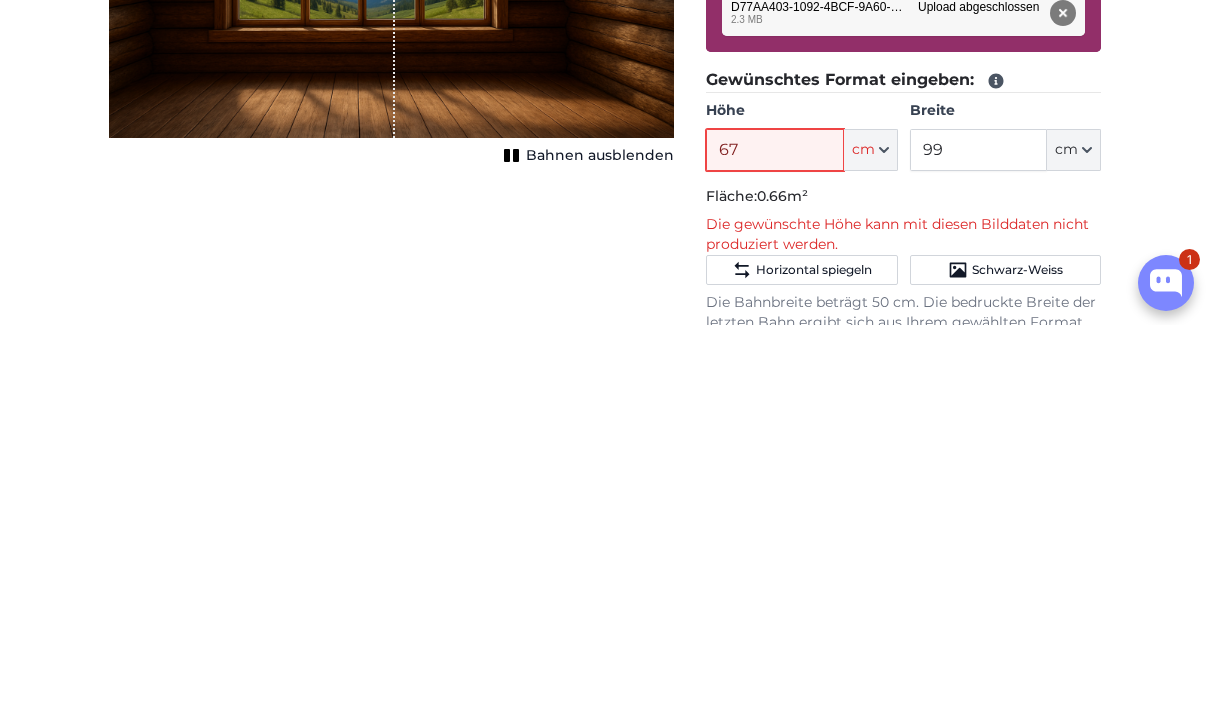 type on "6" 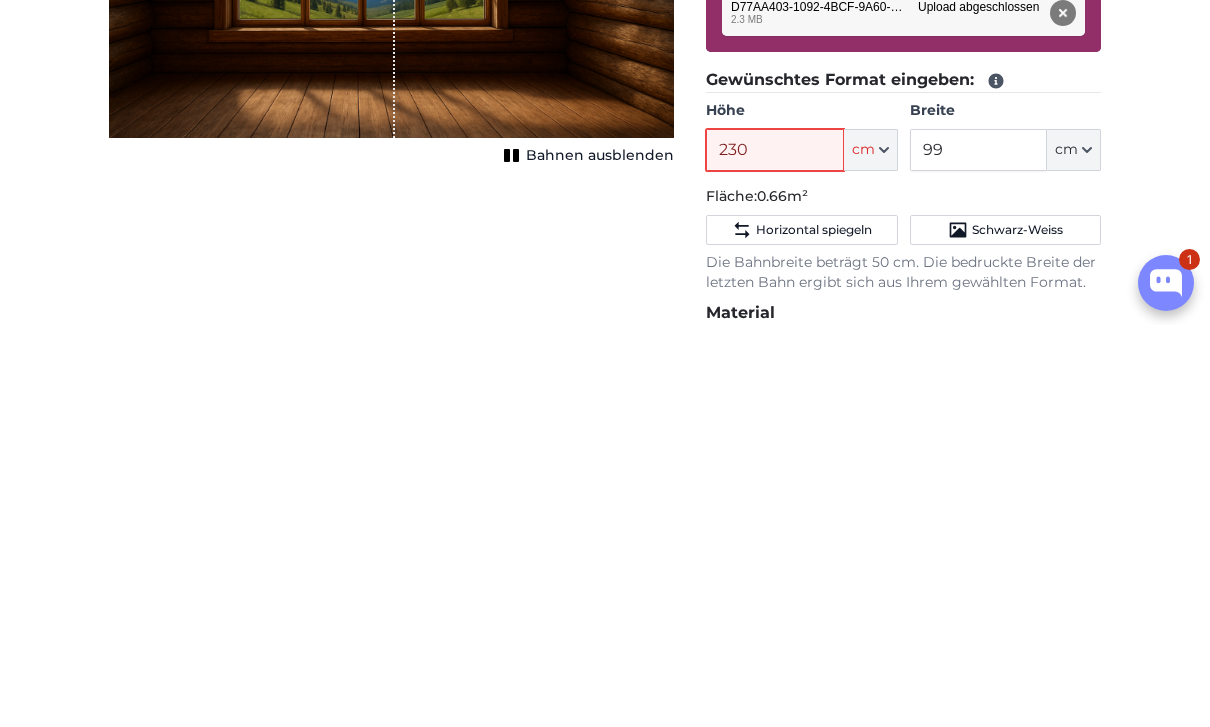 type on "230" 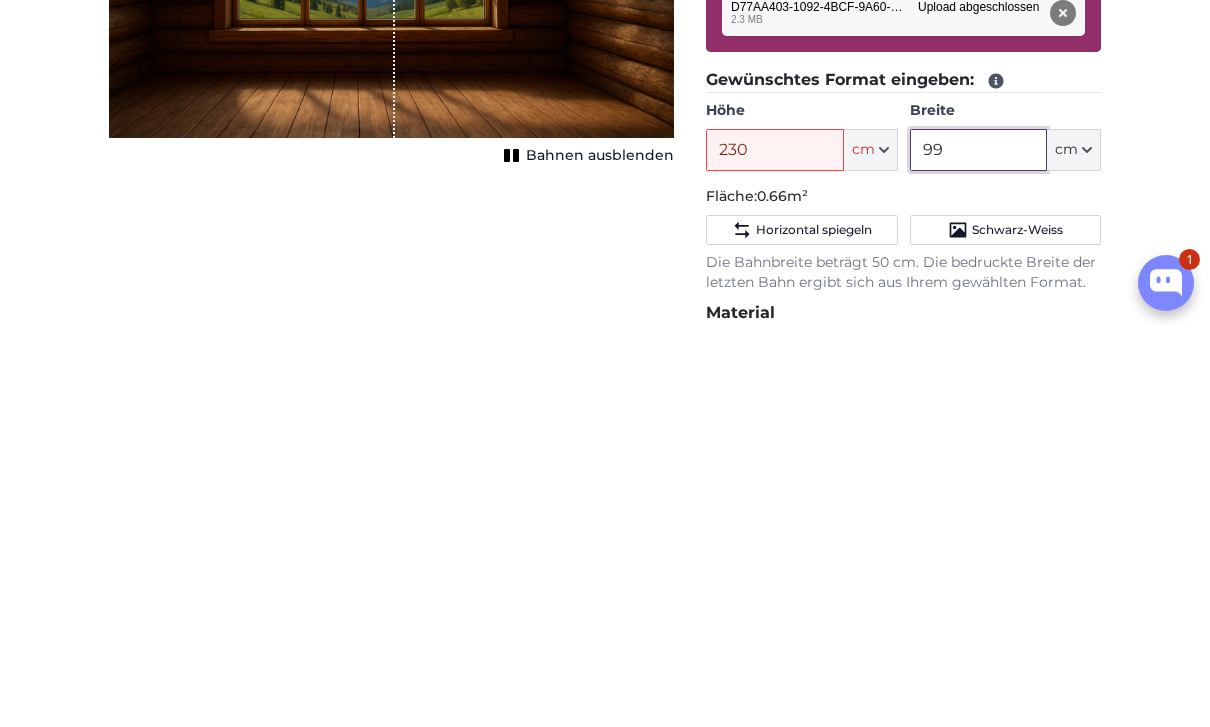 click on "99" at bounding box center [978, 552] 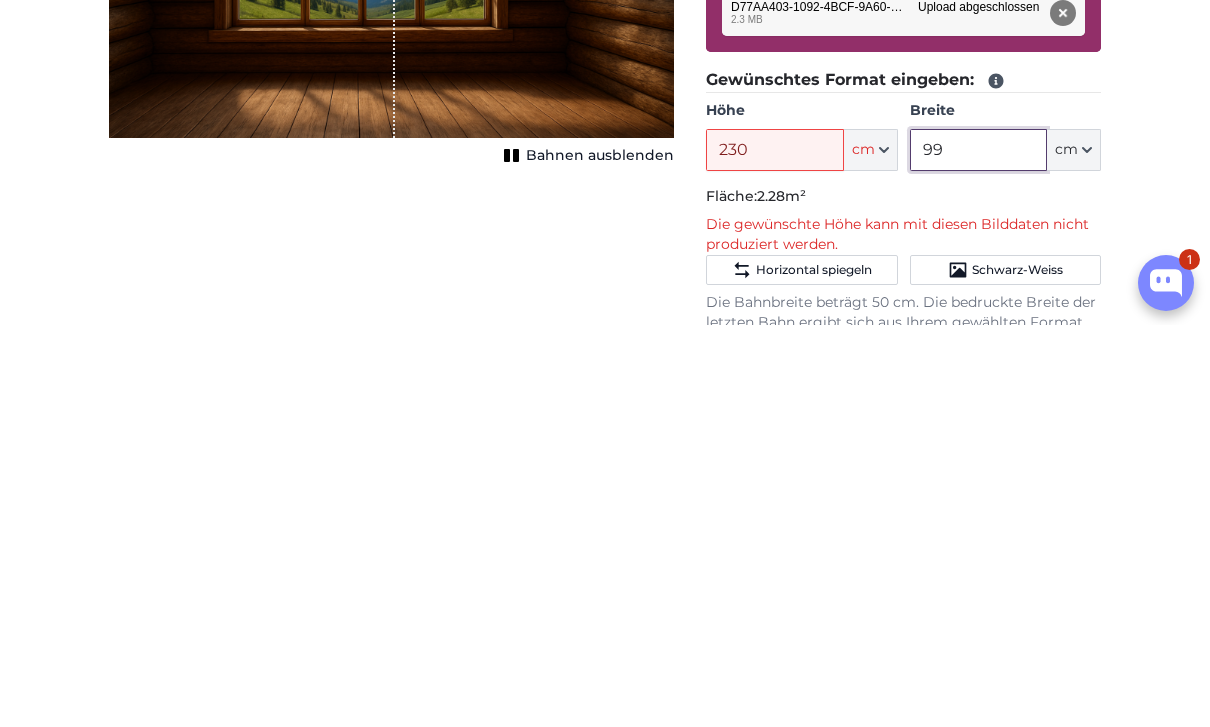 click on "99" at bounding box center (978, 552) 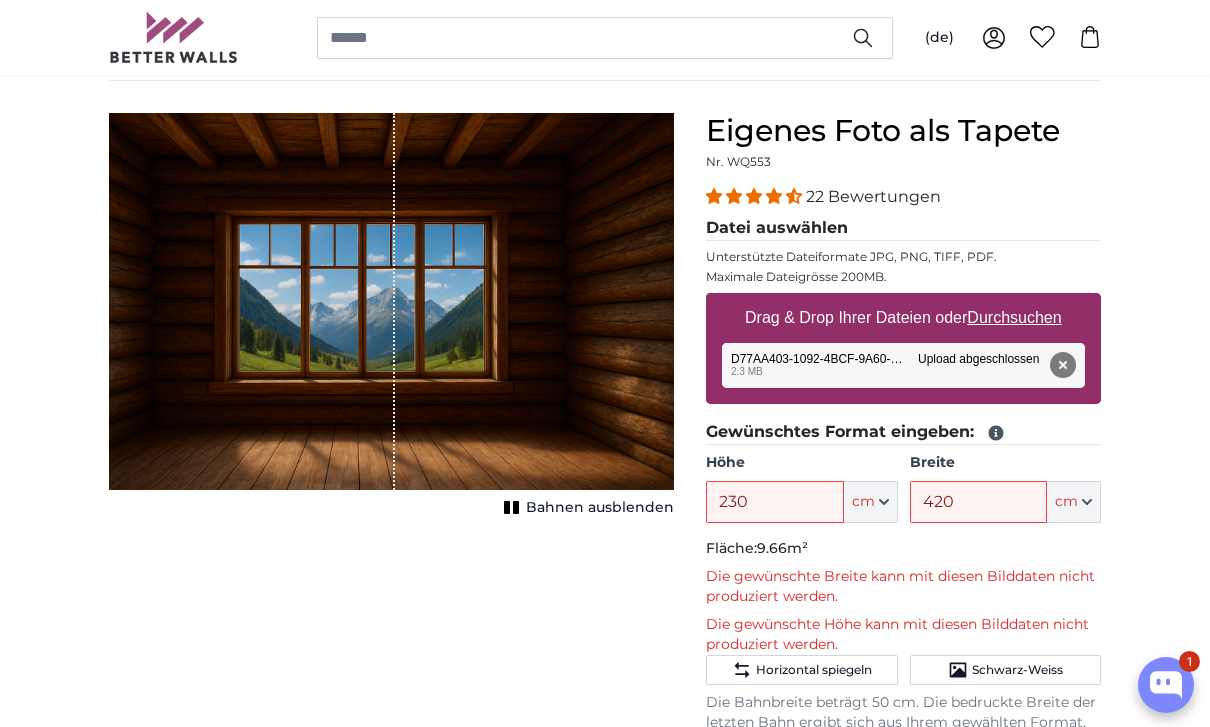 scroll, scrollTop: 144, scrollLeft: 0, axis: vertical 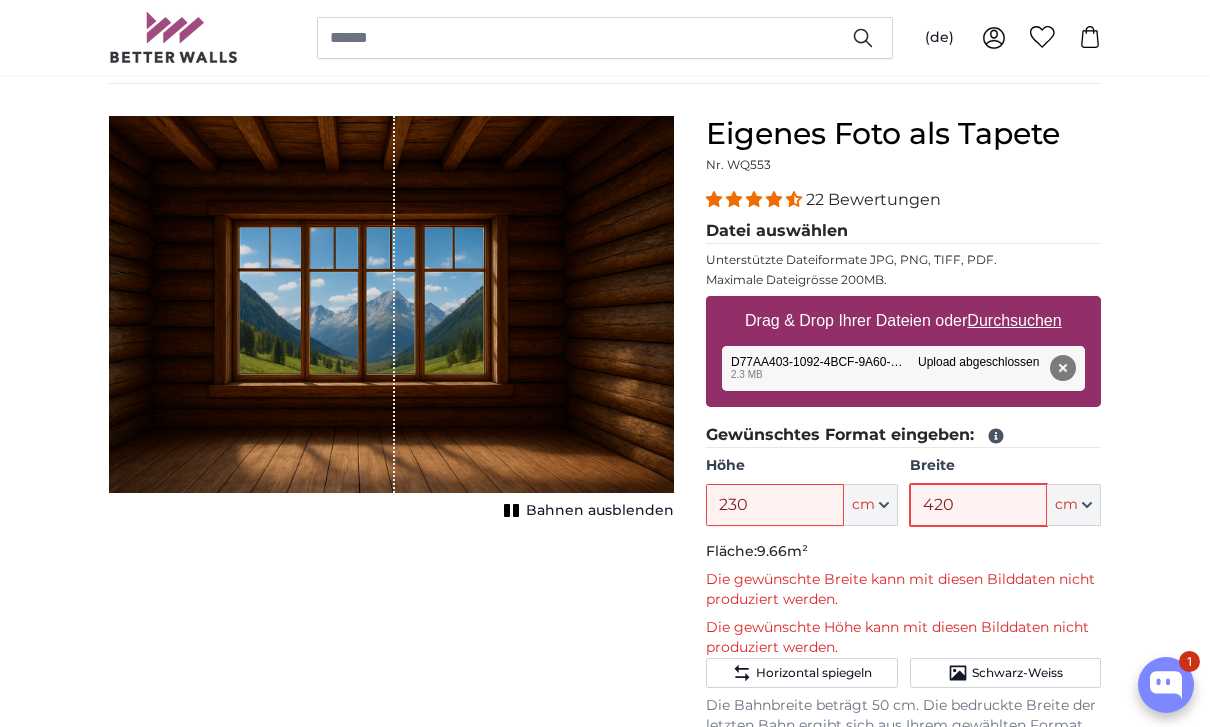 type on "420" 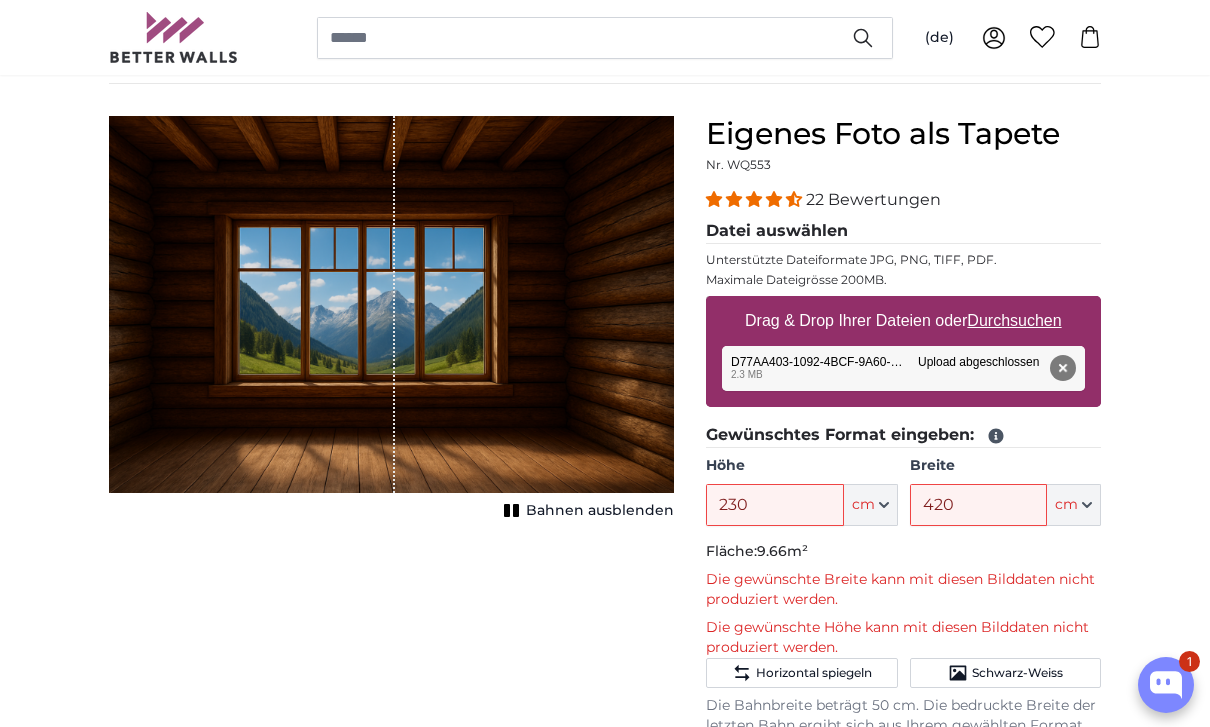 click on "Bahnen ausblenden" at bounding box center [586, 511] 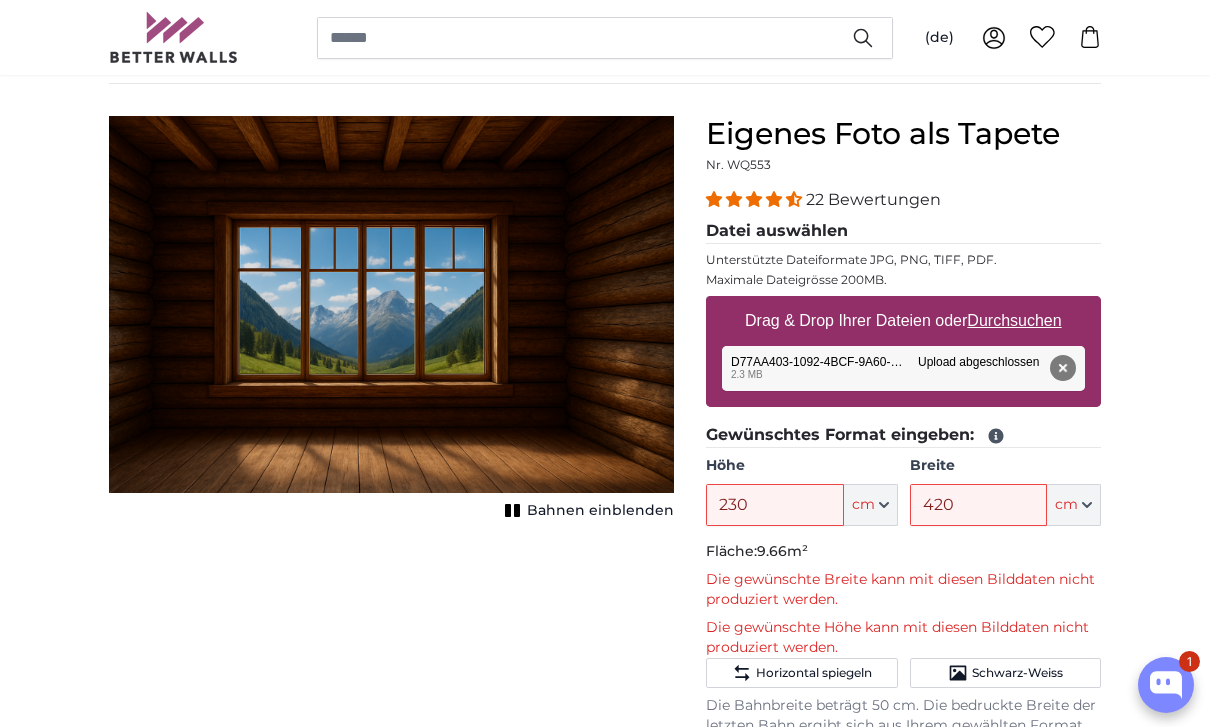 click 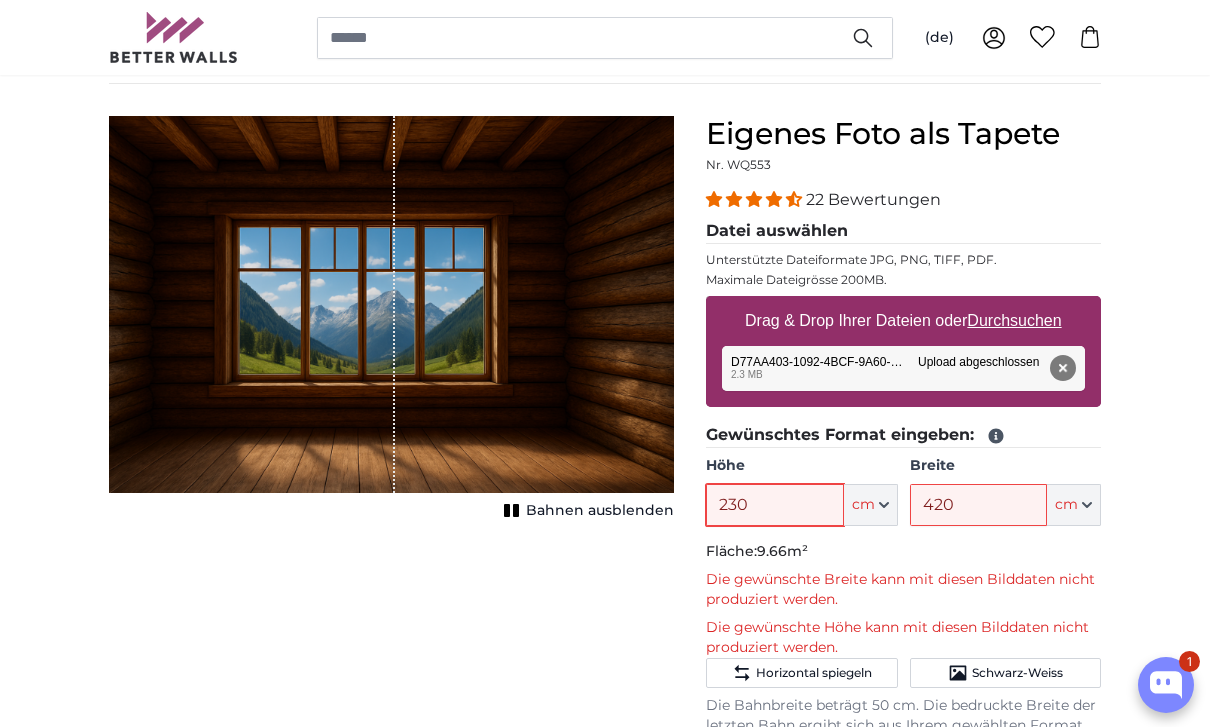 click on "230" at bounding box center [774, 505] 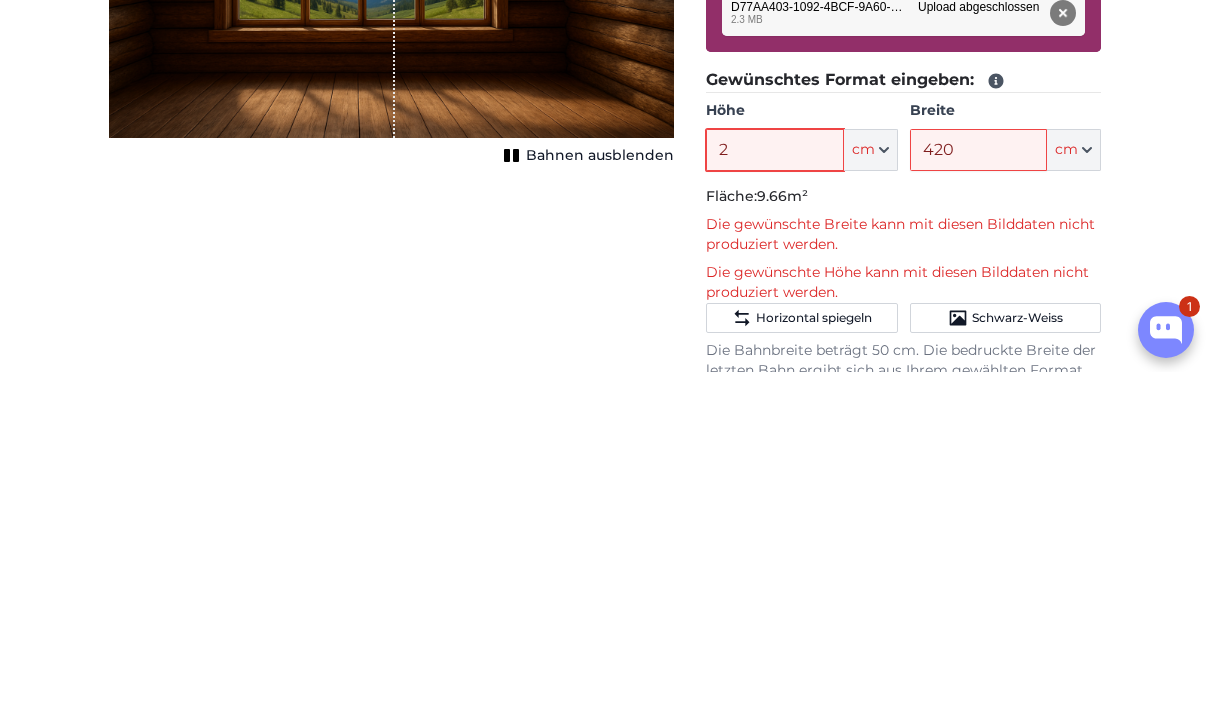 type on "2" 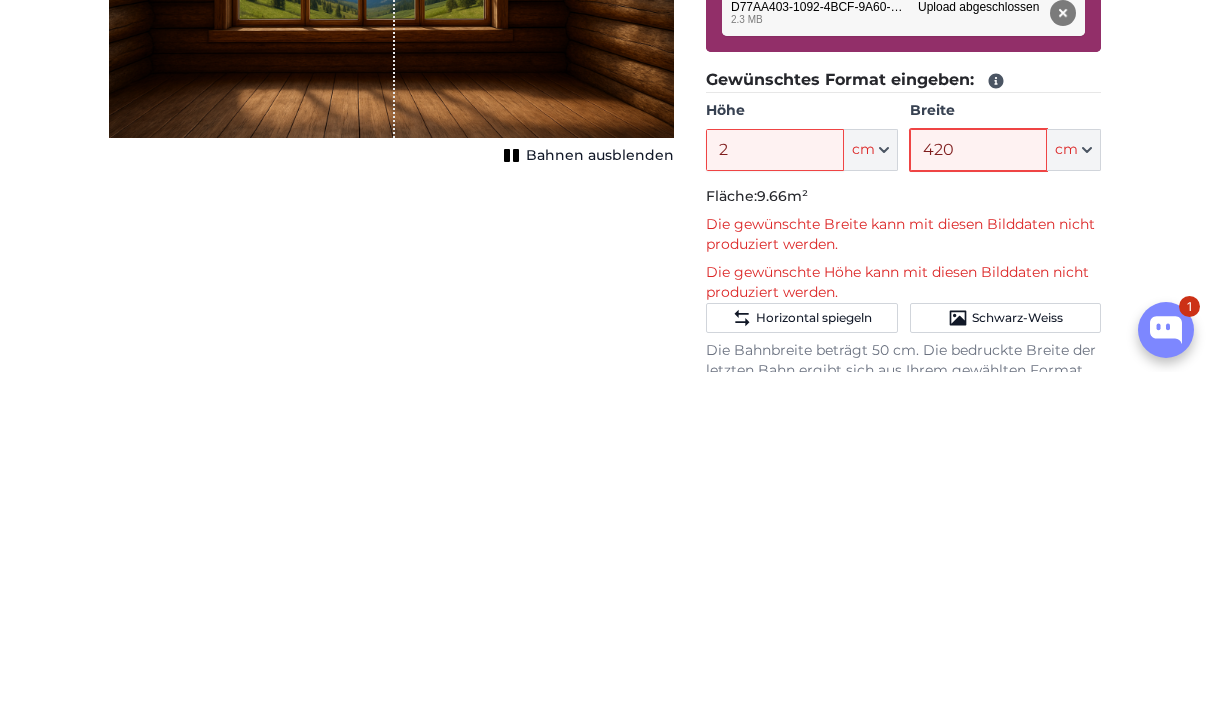 click on "420" at bounding box center (978, 505) 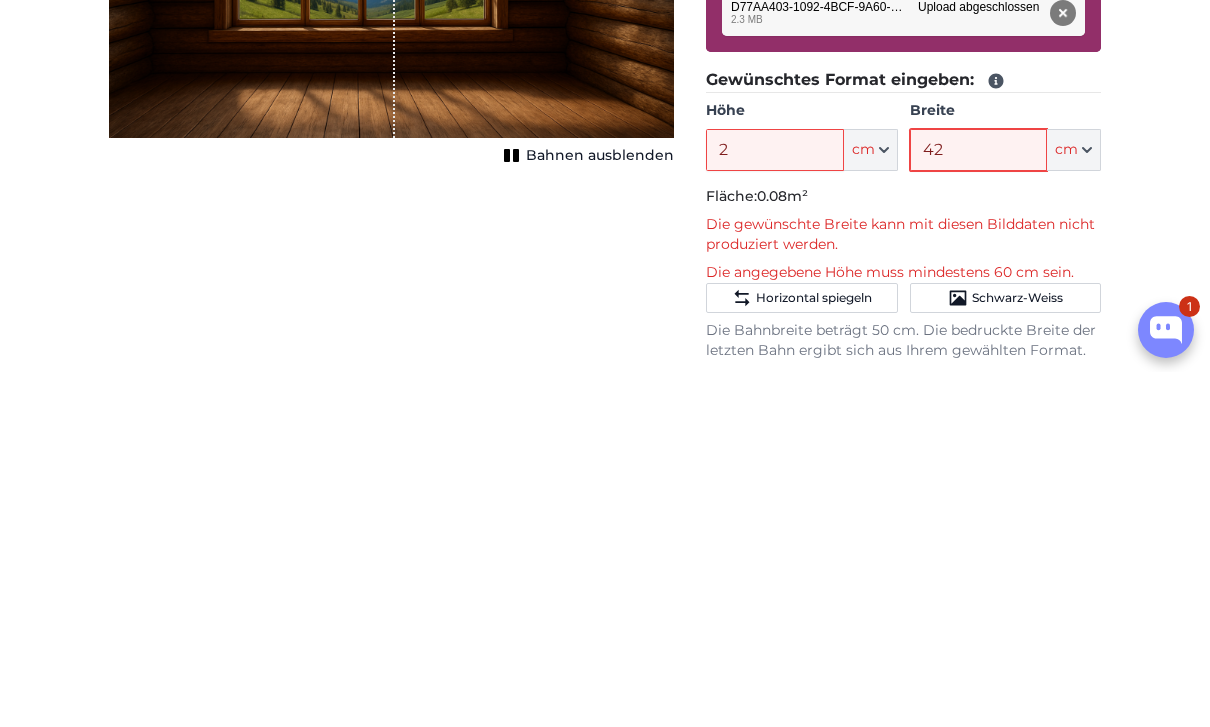 type on "4" 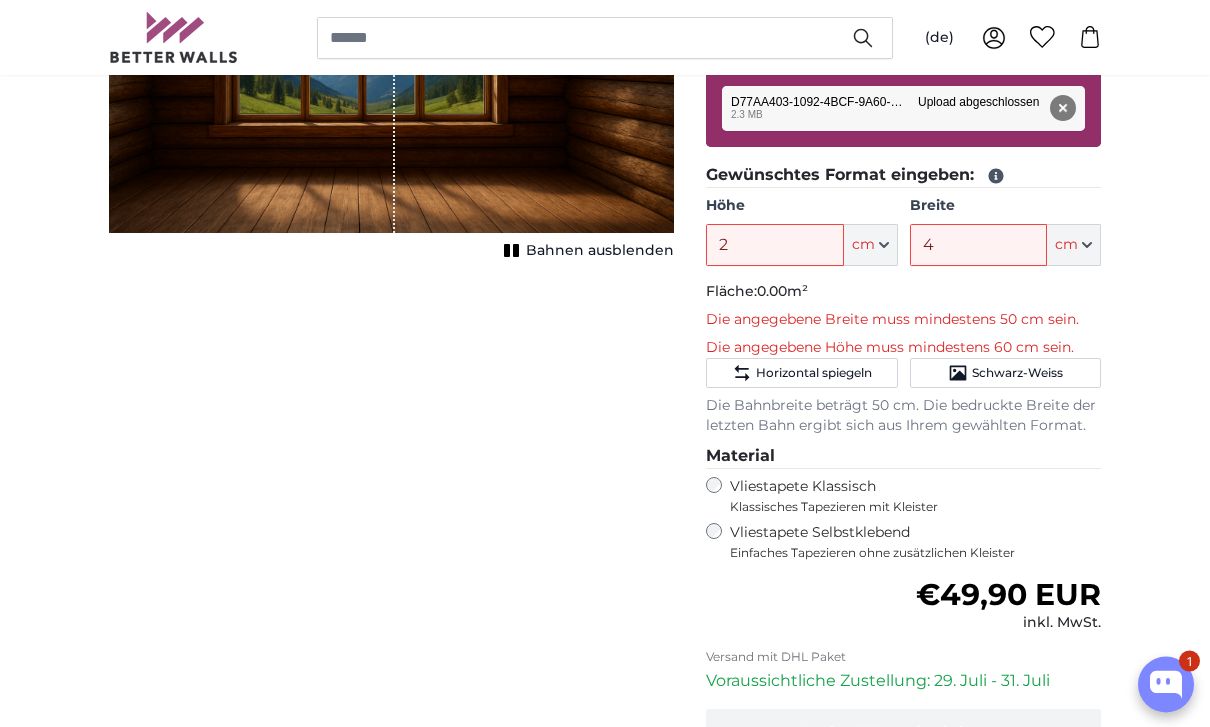 scroll, scrollTop: 402, scrollLeft: 0, axis: vertical 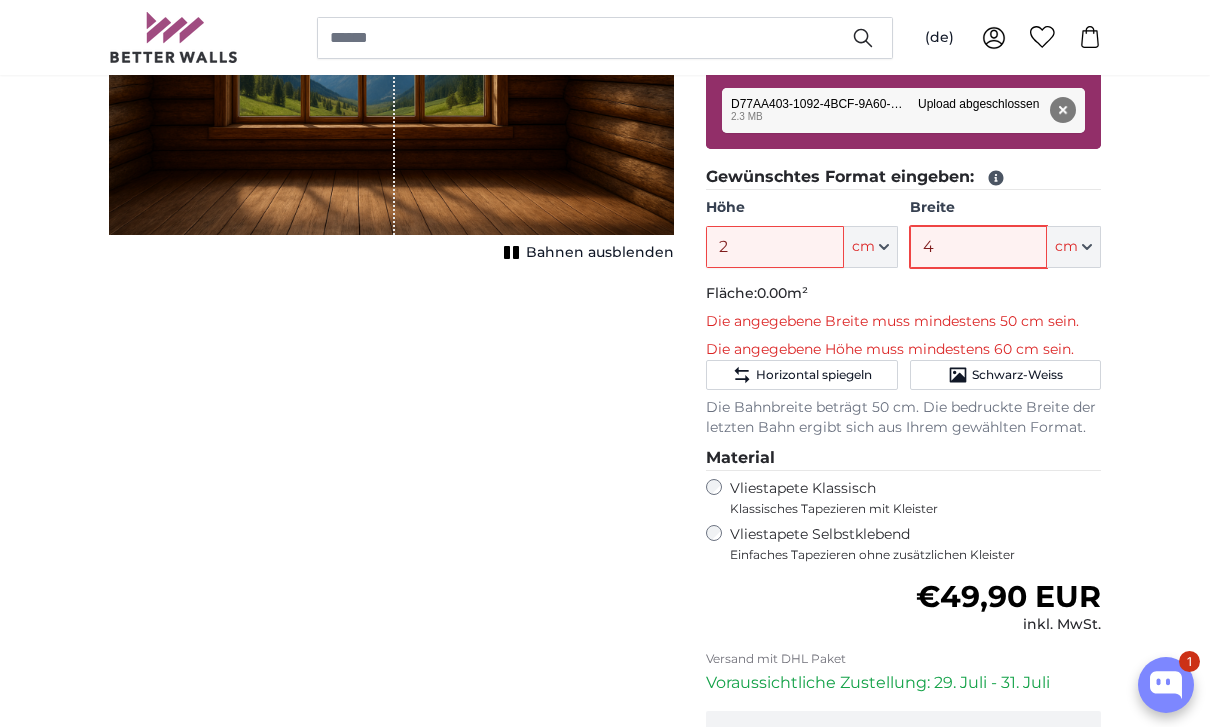 type on "4" 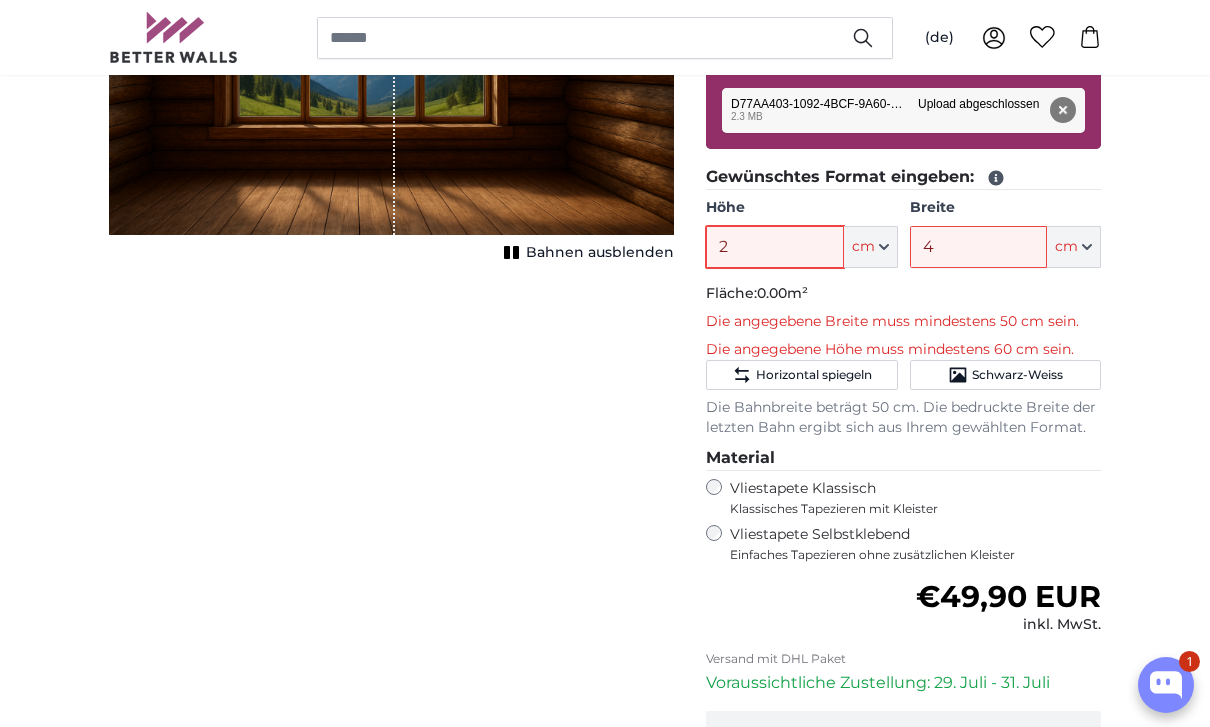 click on "2" at bounding box center (774, 247) 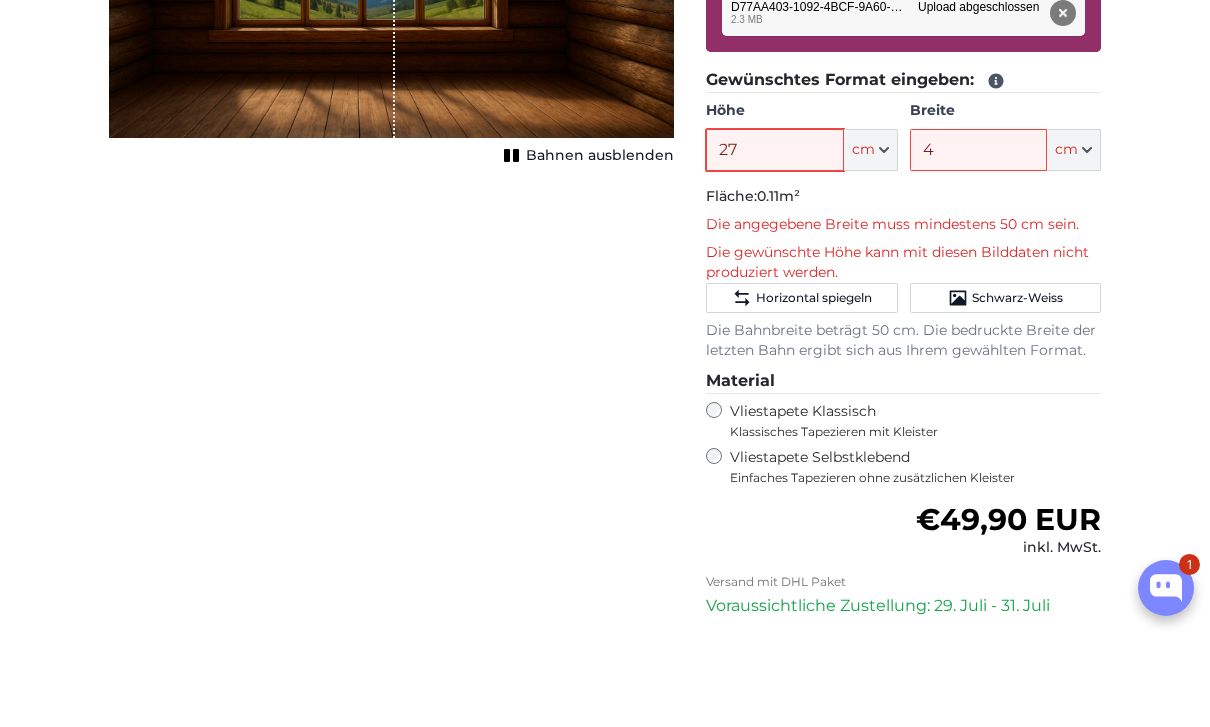 type on "2" 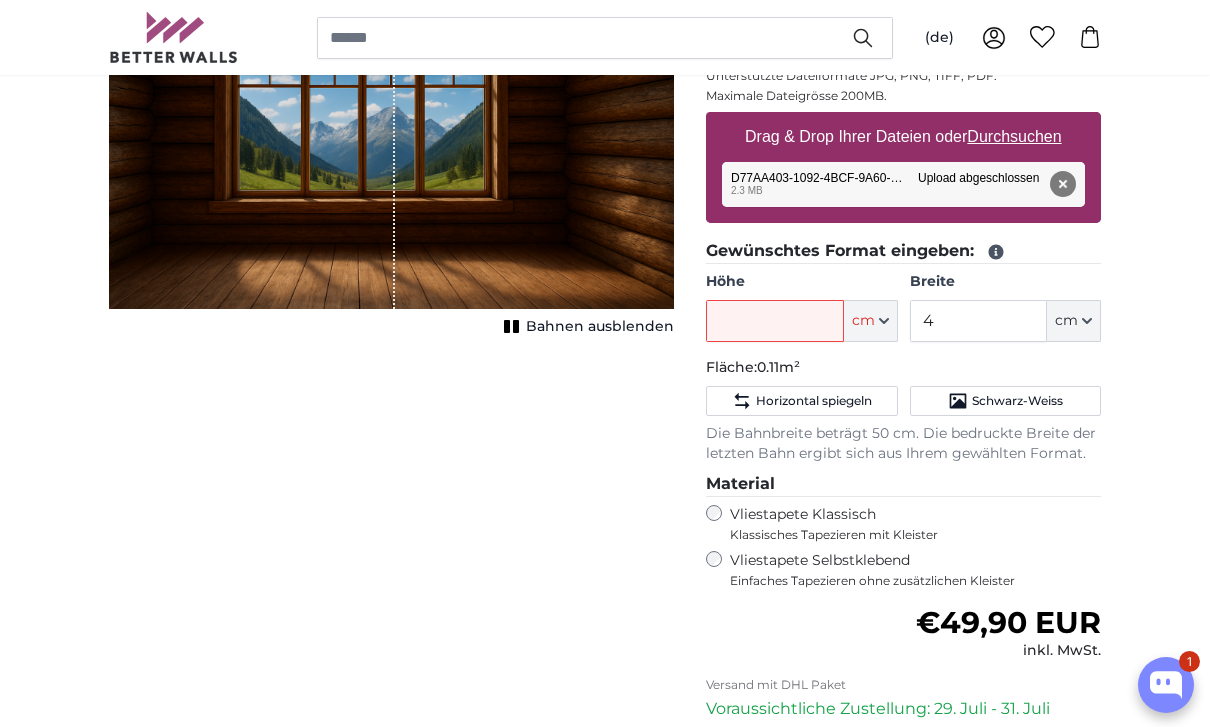 scroll, scrollTop: 313, scrollLeft: 0, axis: vertical 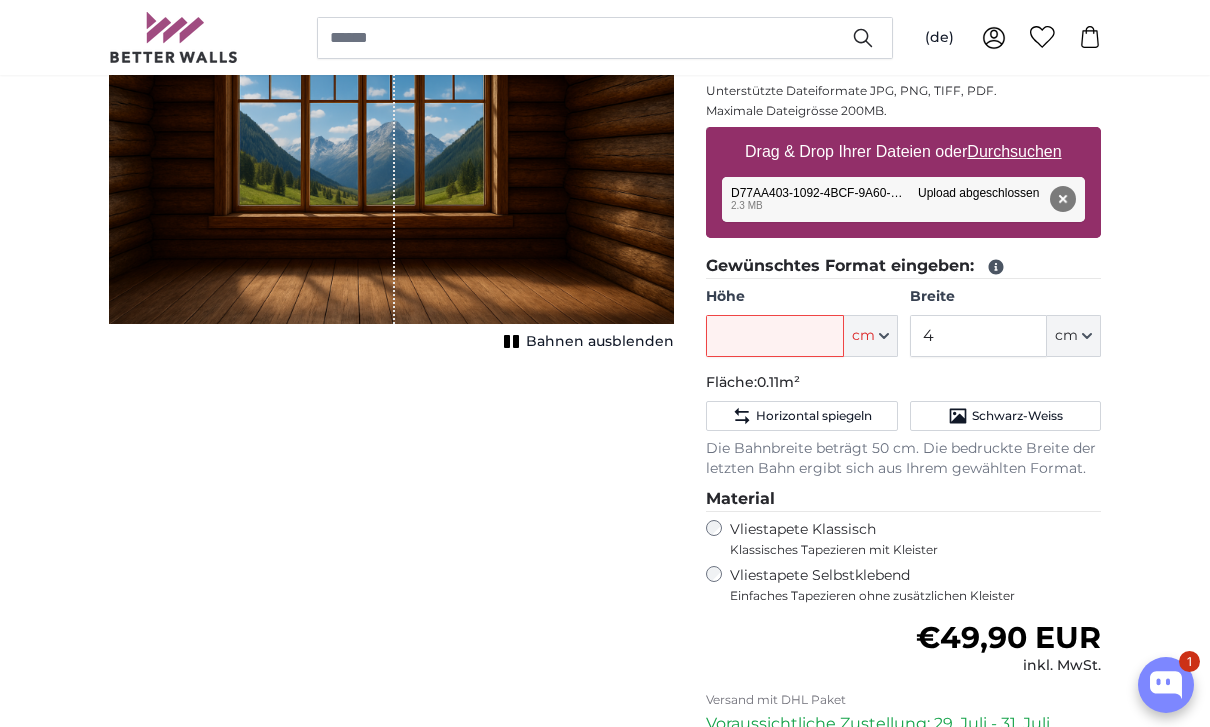 click on "Vliestapete Selbstklebend
Einfaches Tapezieren ohne zusätzlichen Kleister" at bounding box center [915, 585] 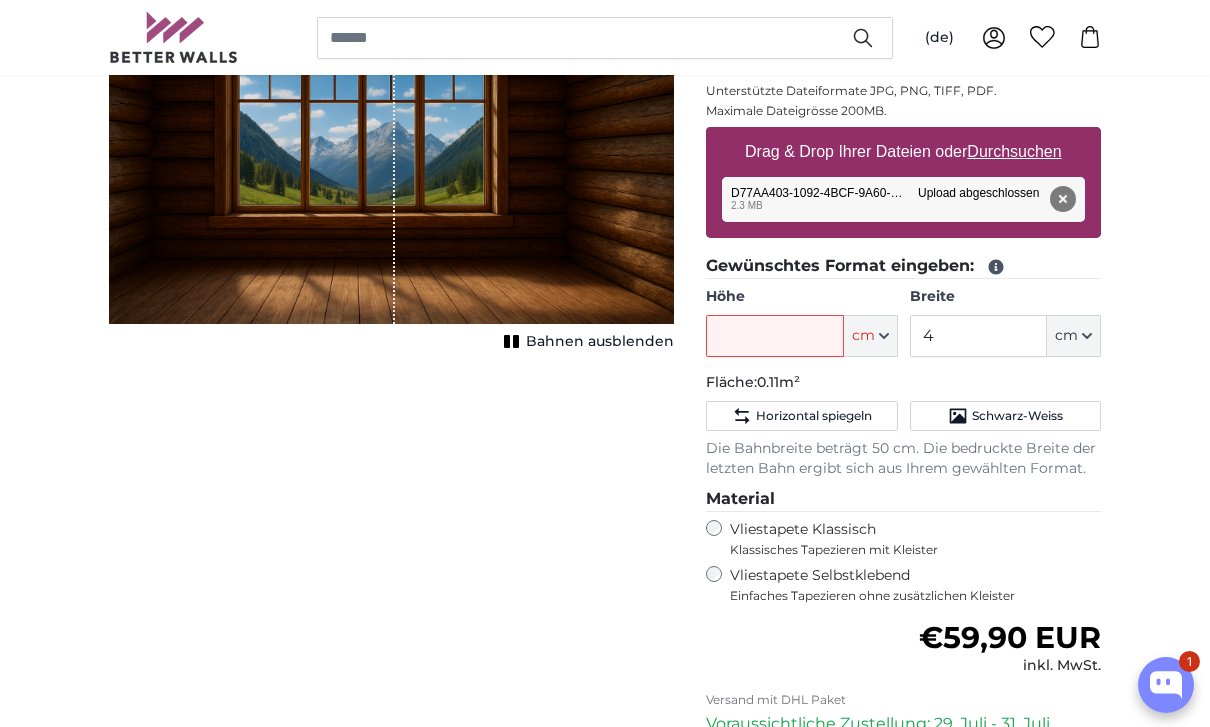 click on "Vliestapete Selbstklebend
Einfaches Tapezieren ohne zusätzlichen Kleister" at bounding box center [903, 585] 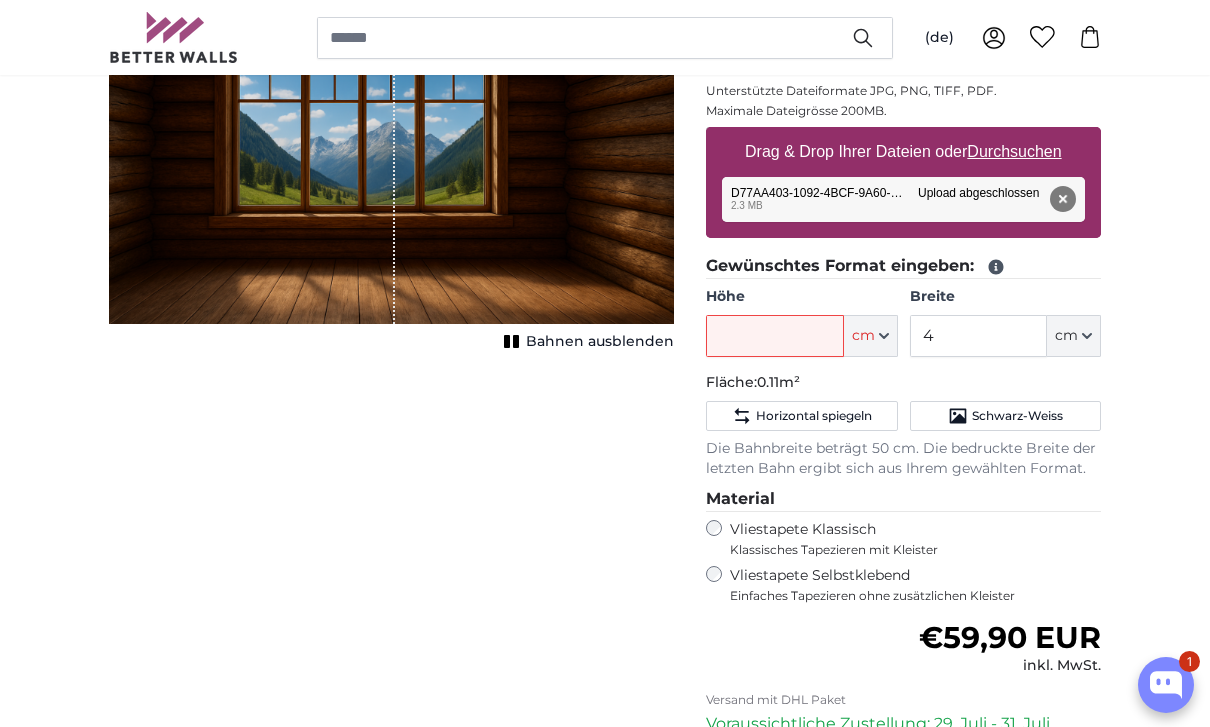 click on "Vliestapete Klassisch
Klassisches Tapezieren mit Kleister" at bounding box center [907, 539] 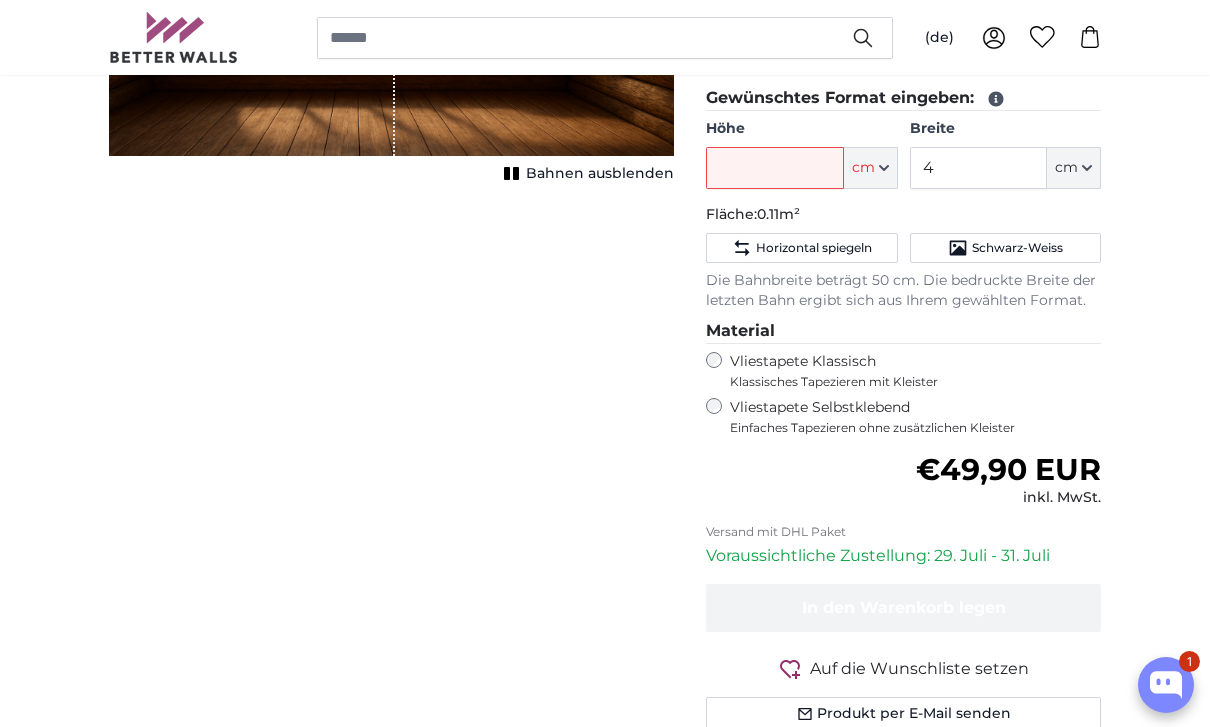 scroll, scrollTop: 480, scrollLeft: 0, axis: vertical 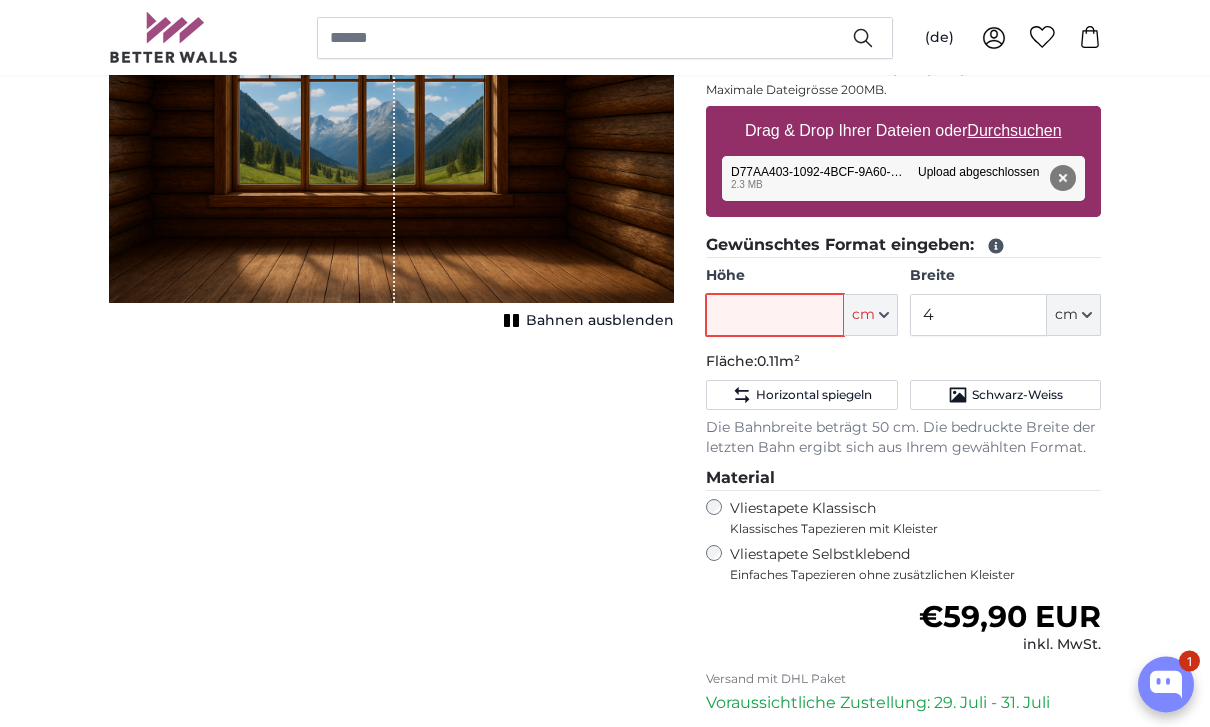 click on "Höhe" at bounding box center (774, 316) 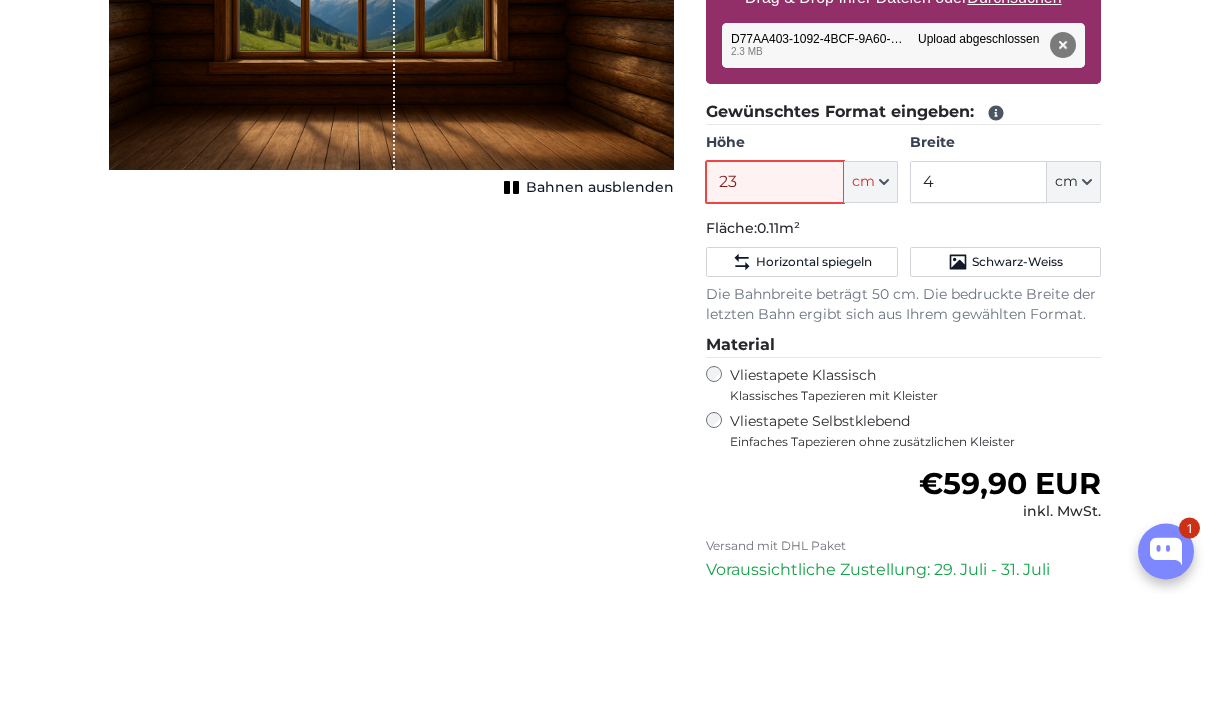 type on "230" 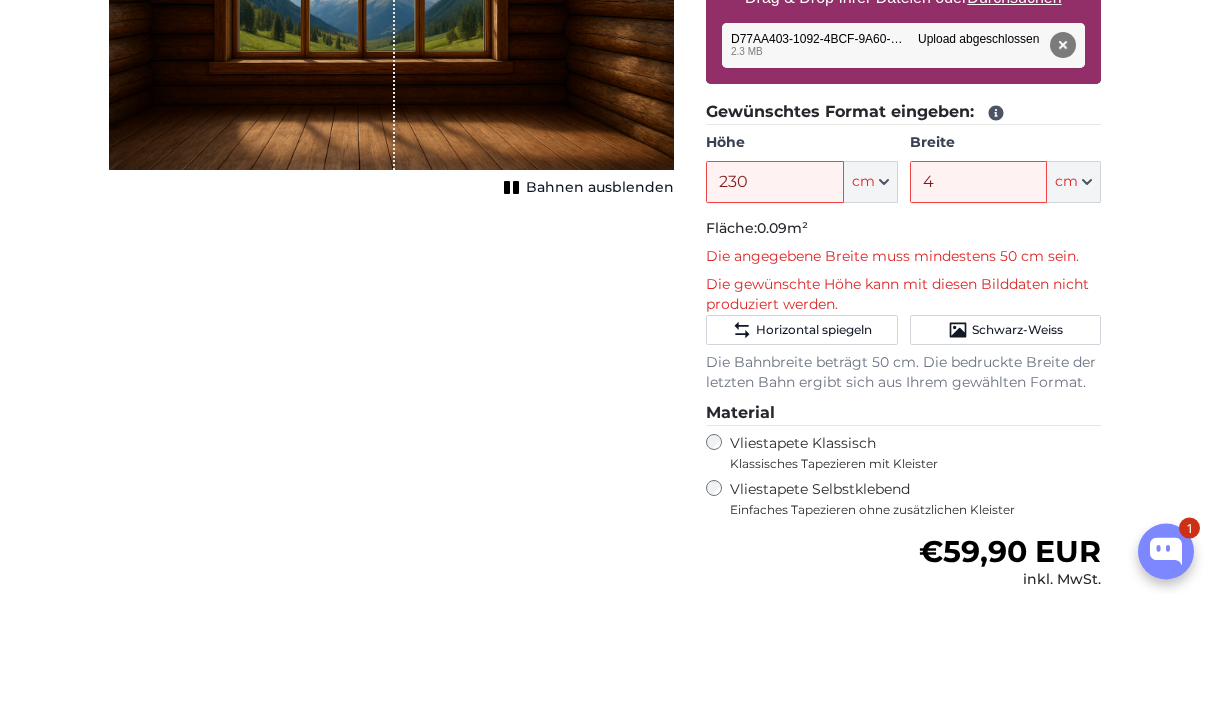 scroll, scrollTop: 467, scrollLeft: 0, axis: vertical 